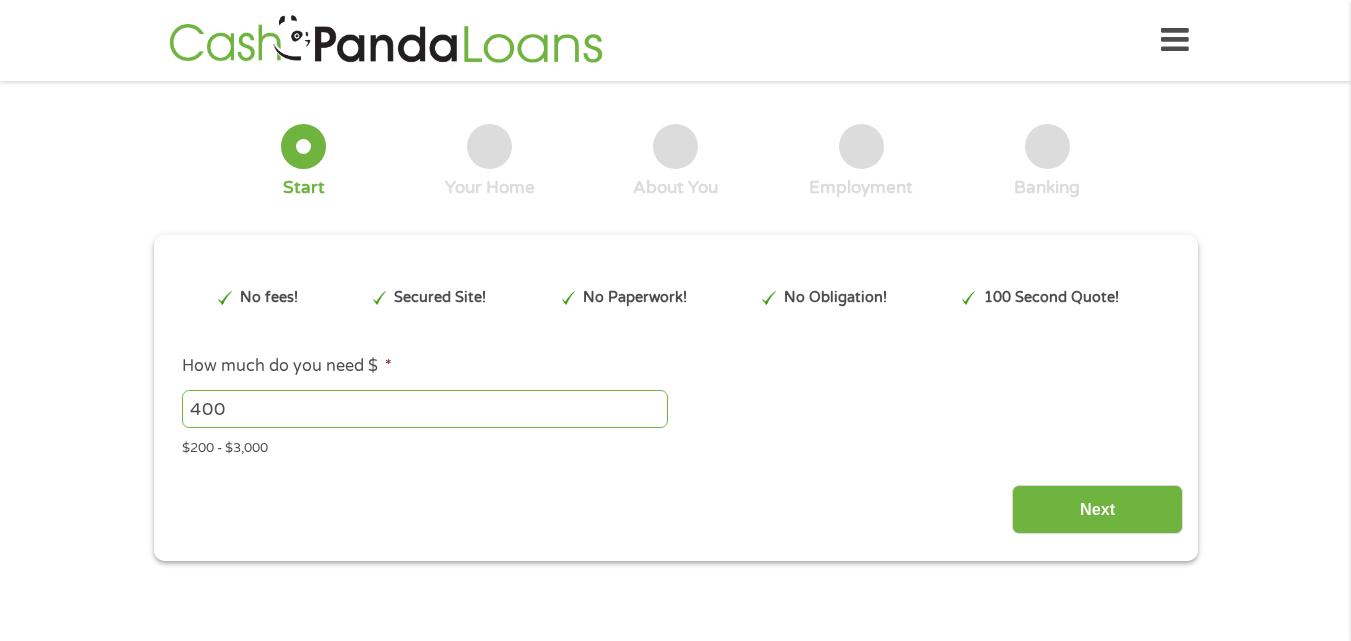 scroll, scrollTop: 0, scrollLeft: 0, axis: both 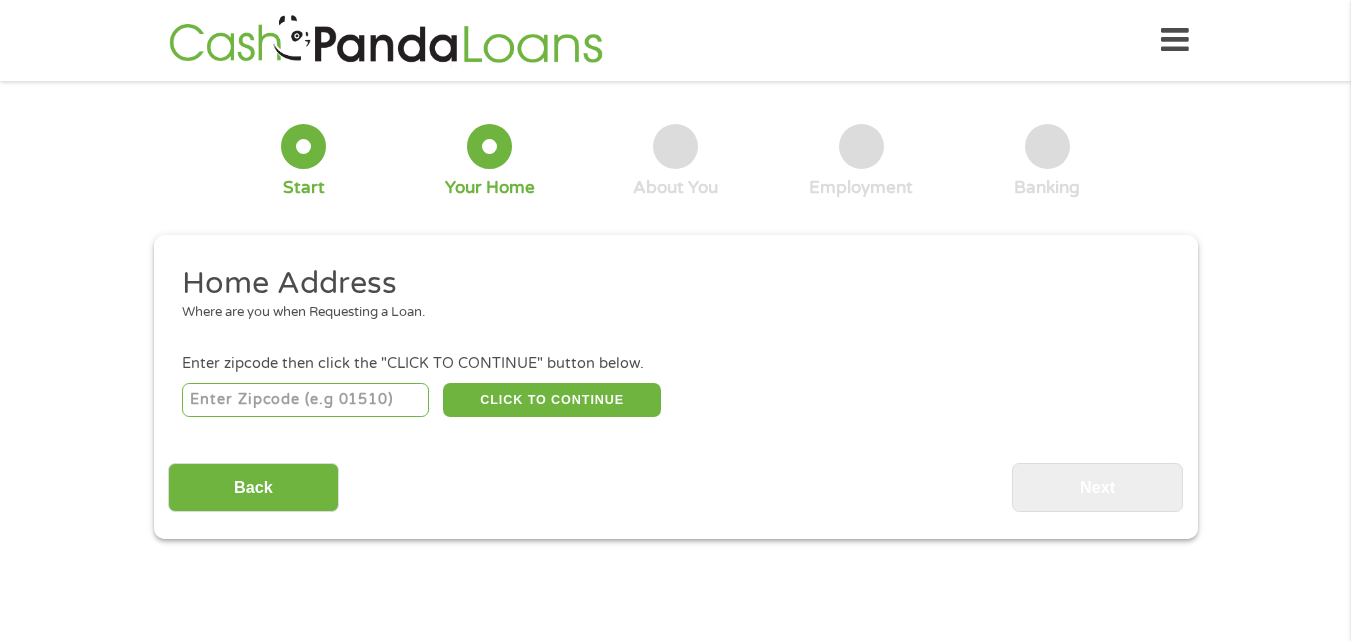 click at bounding box center [305, 400] 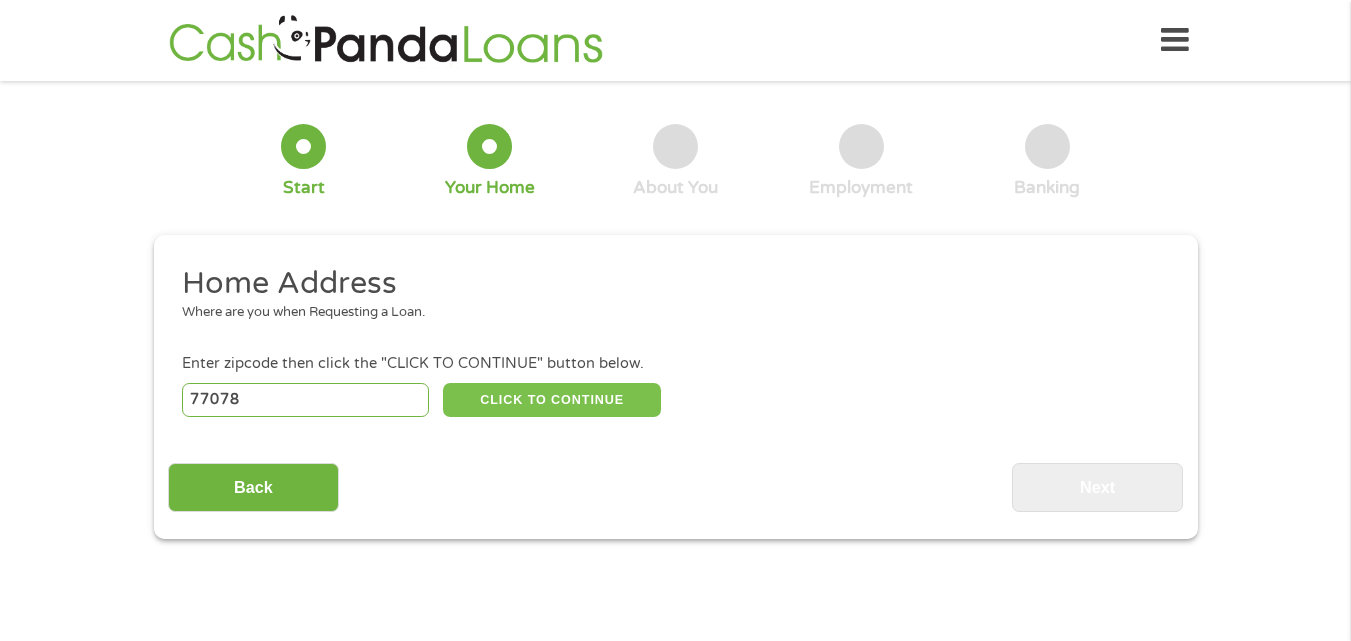 type on "77078" 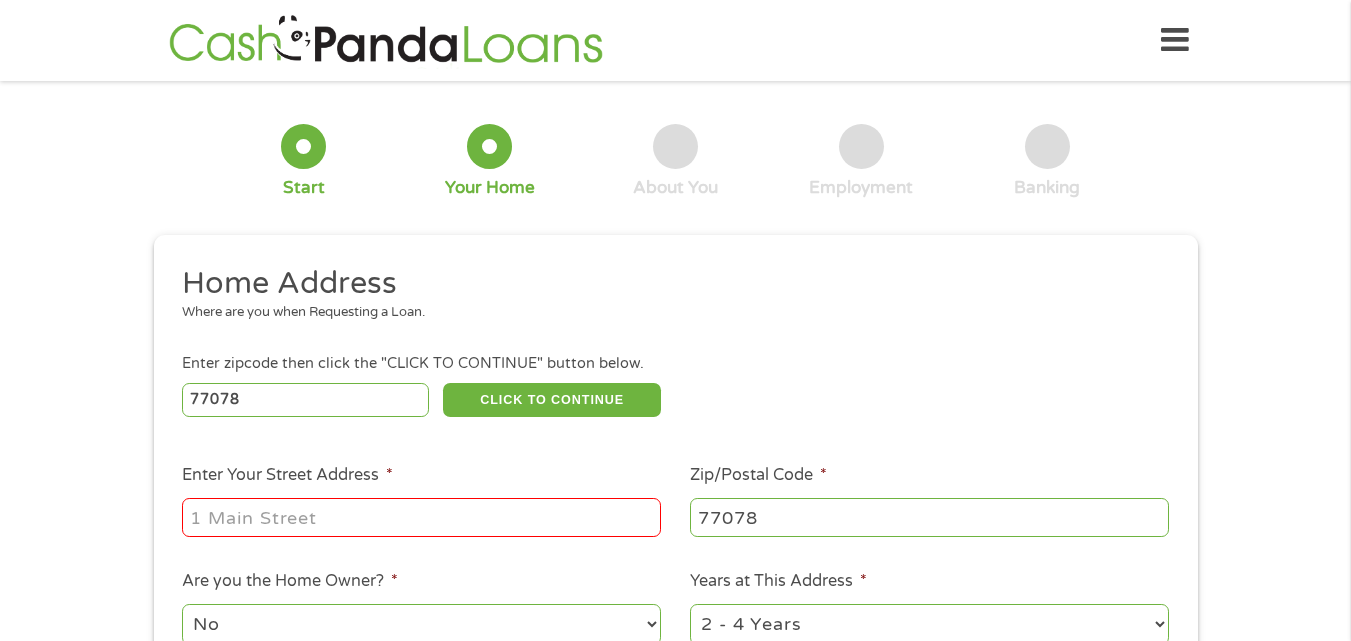click on "Enter Your Street Address *" at bounding box center (421, 517) 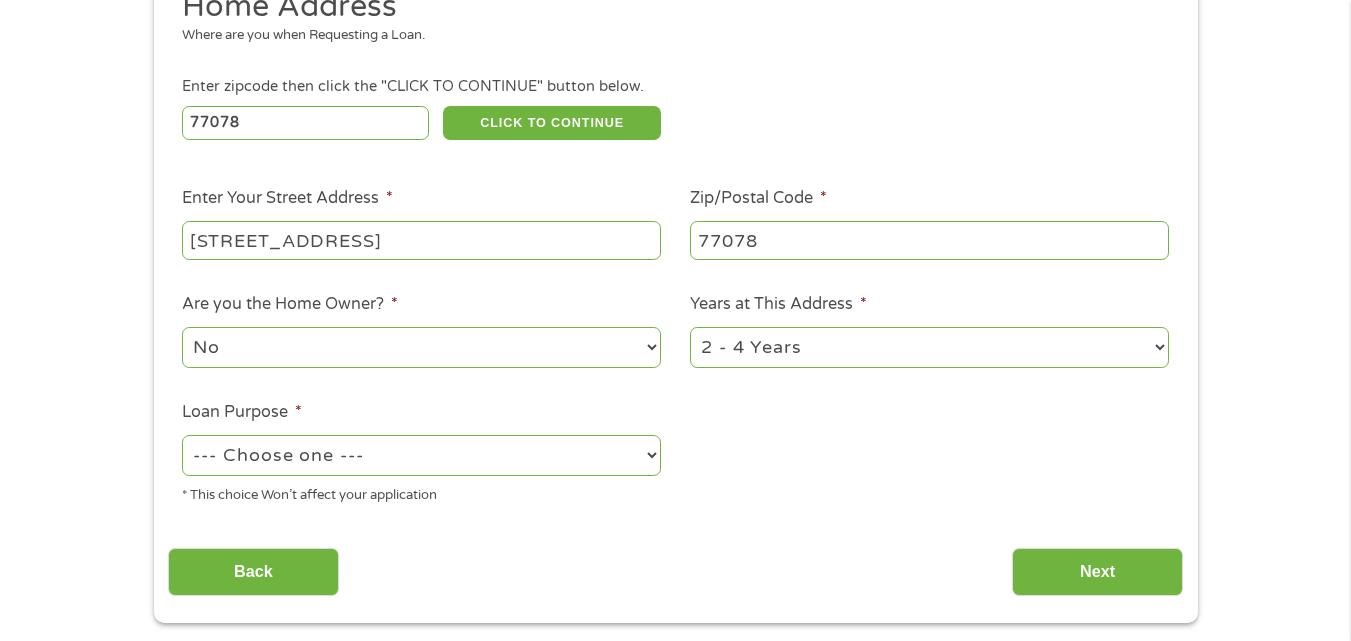 scroll, scrollTop: 287, scrollLeft: 0, axis: vertical 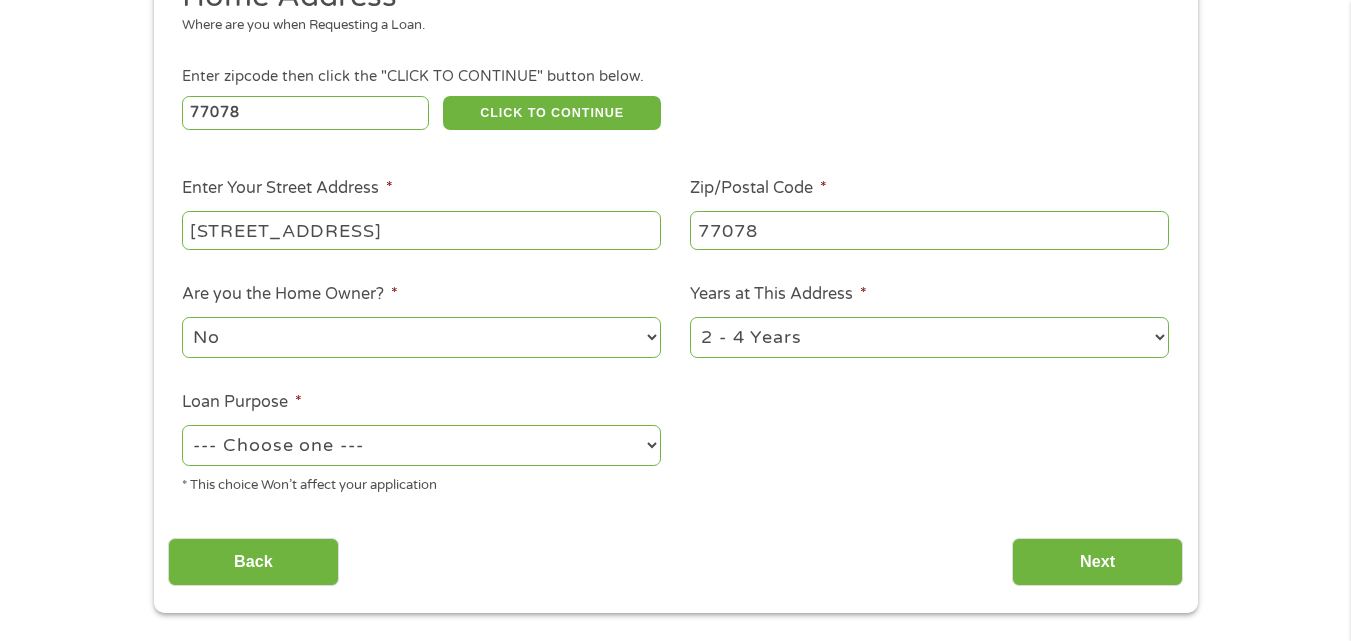 type on "[STREET_ADDRESS]" 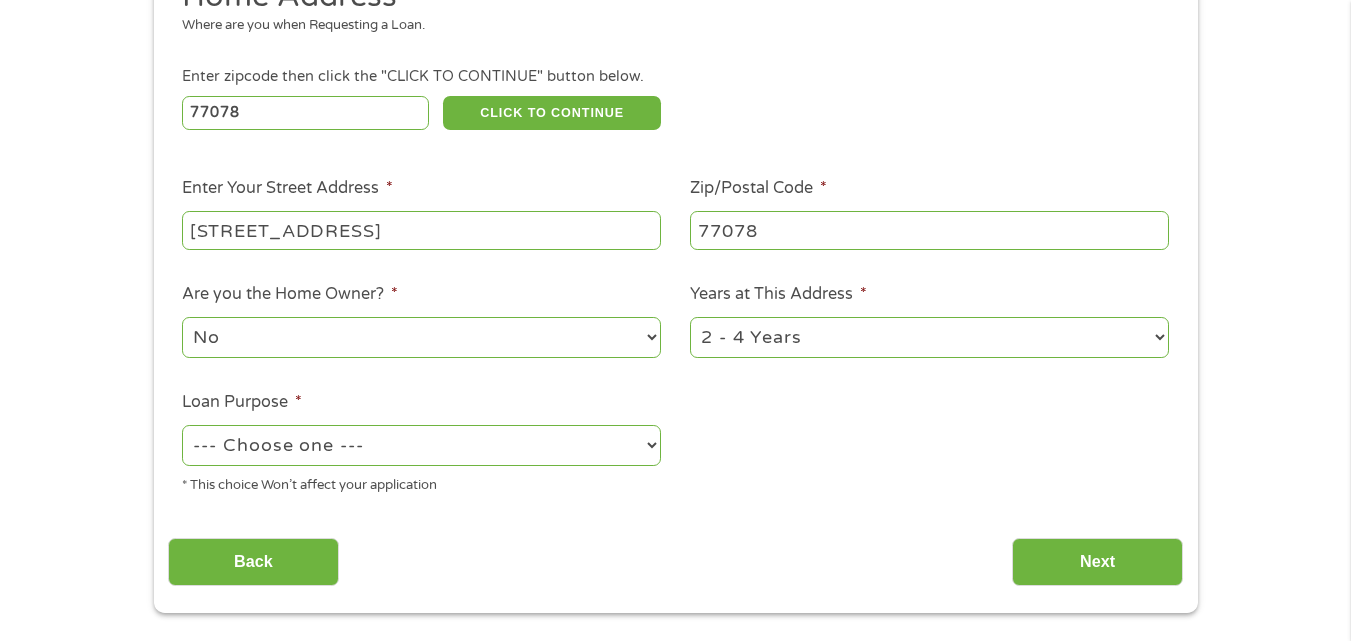 click on "--- Choose one --- Pay Bills Debt Consolidation Home Improvement Major Purchase Car Loan Short Term Cash Medical Expenses Other" at bounding box center [421, 445] 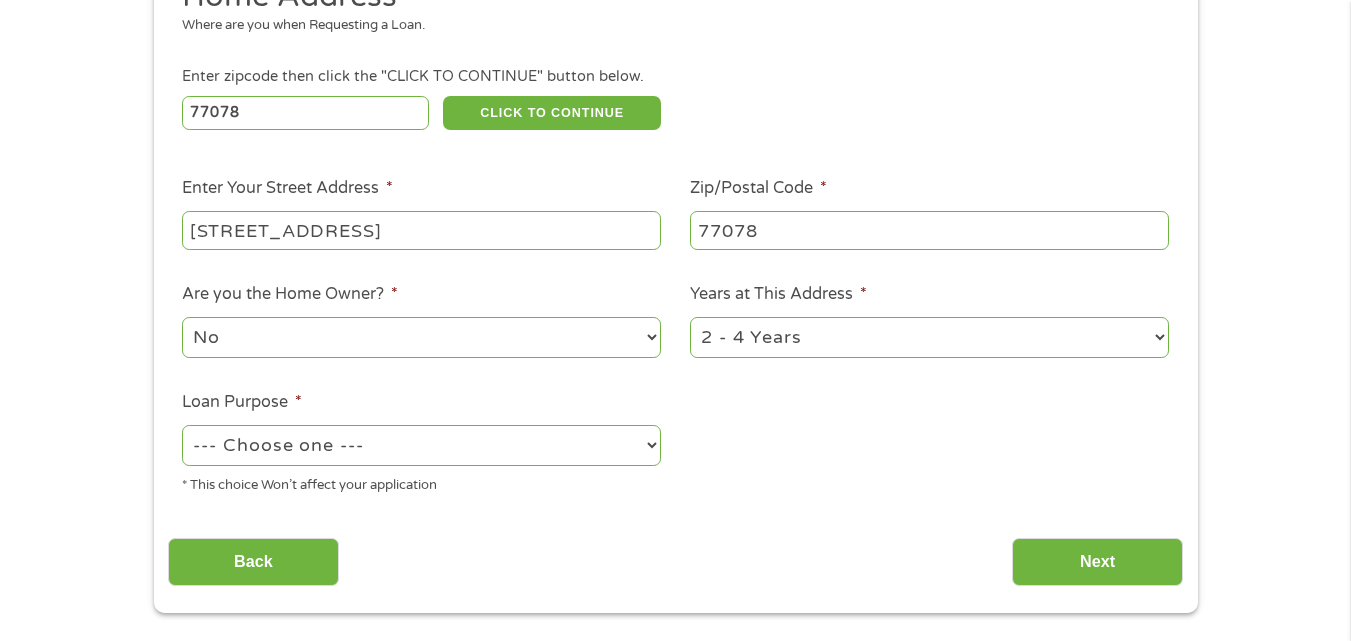 select on "other" 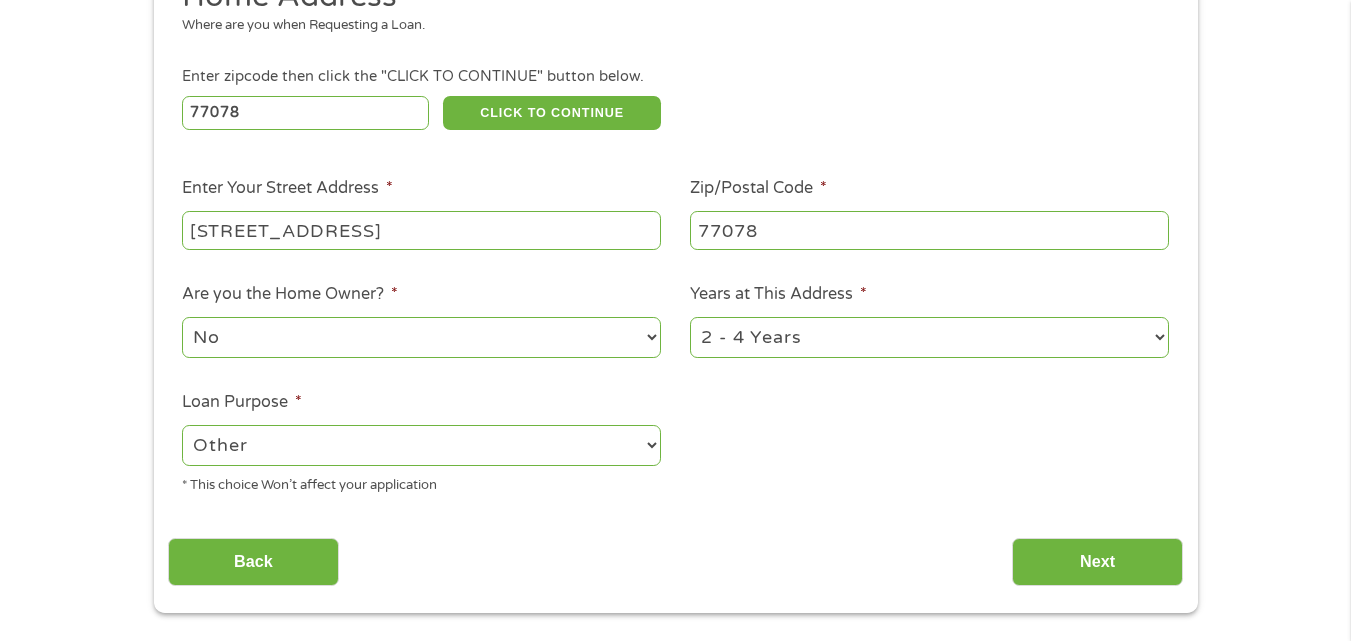 click on "--- Choose one --- Pay Bills Debt Consolidation Home Improvement Major Purchase Car Loan Short Term Cash Medical Expenses Other" at bounding box center [421, 445] 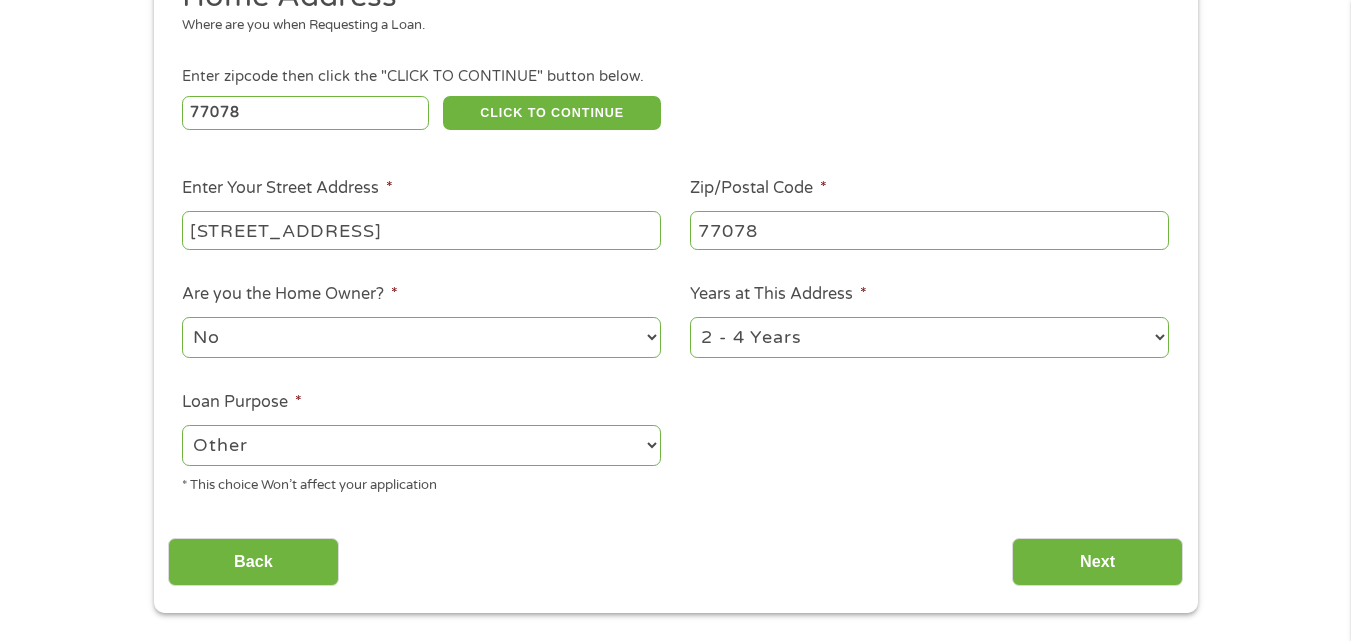 click on "1 Year or less 1 - 2 Years 2 - 4 Years Over 4 Years" at bounding box center (929, 337) 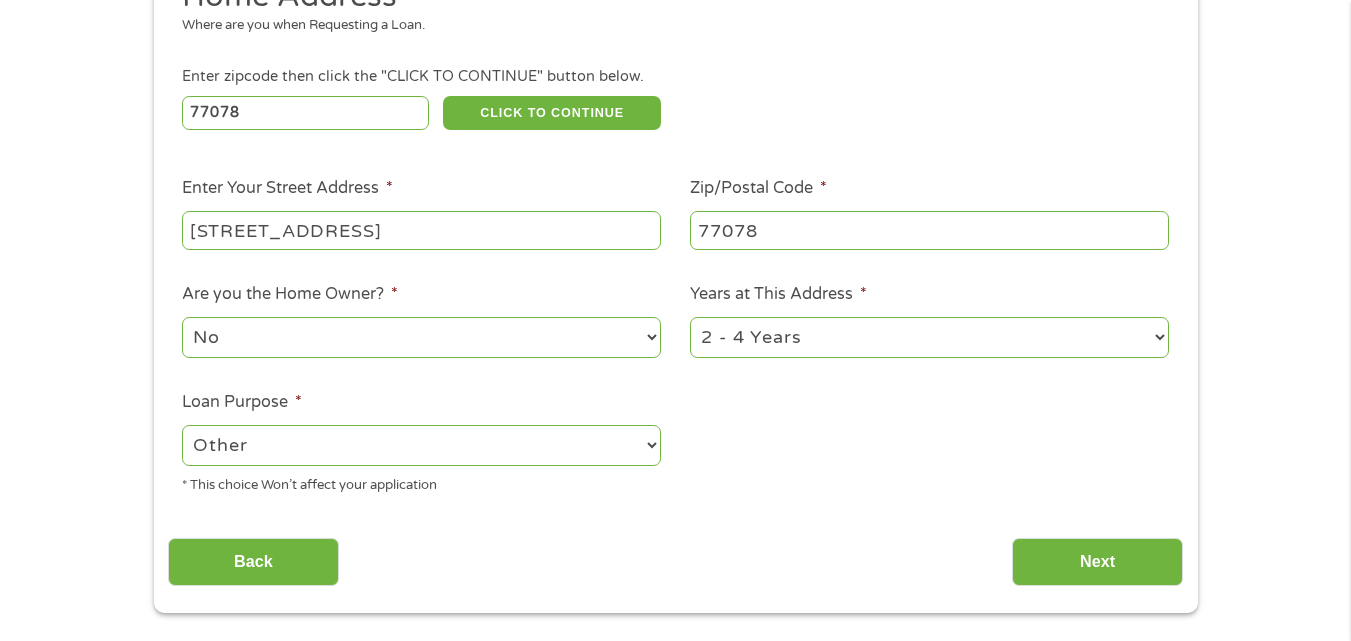 select on "60months" 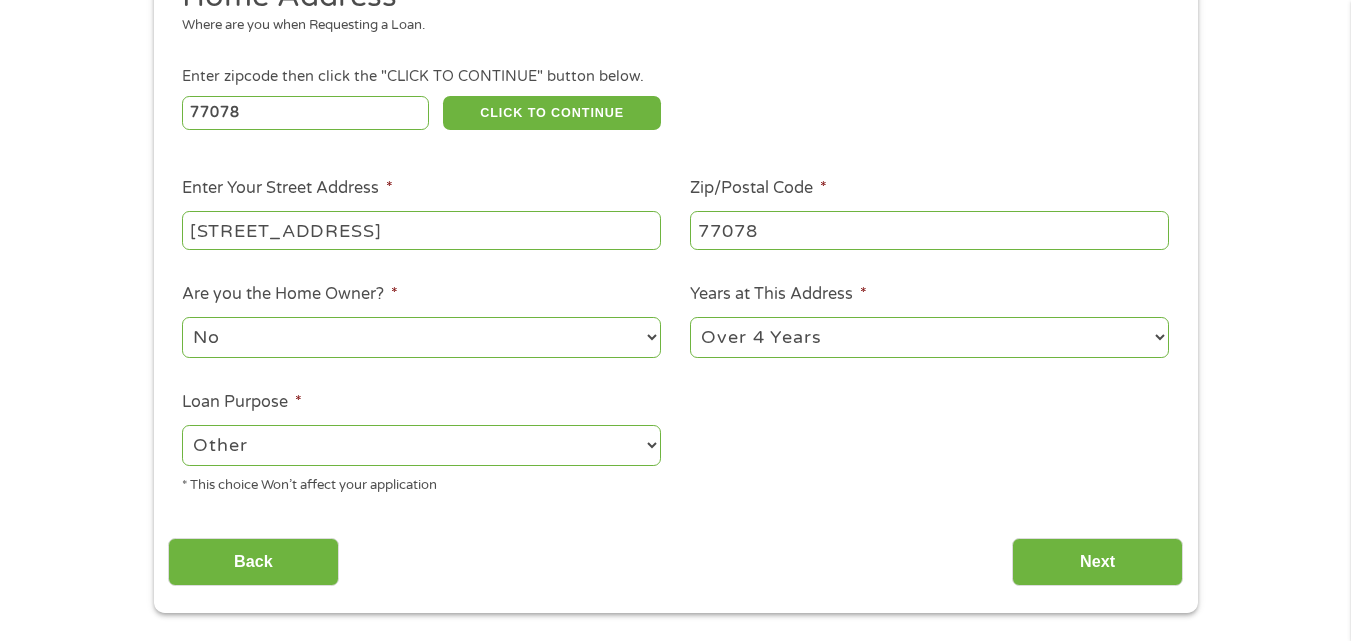 click on "1 Year or less 1 - 2 Years 2 - 4 Years Over 4 Years" at bounding box center (929, 337) 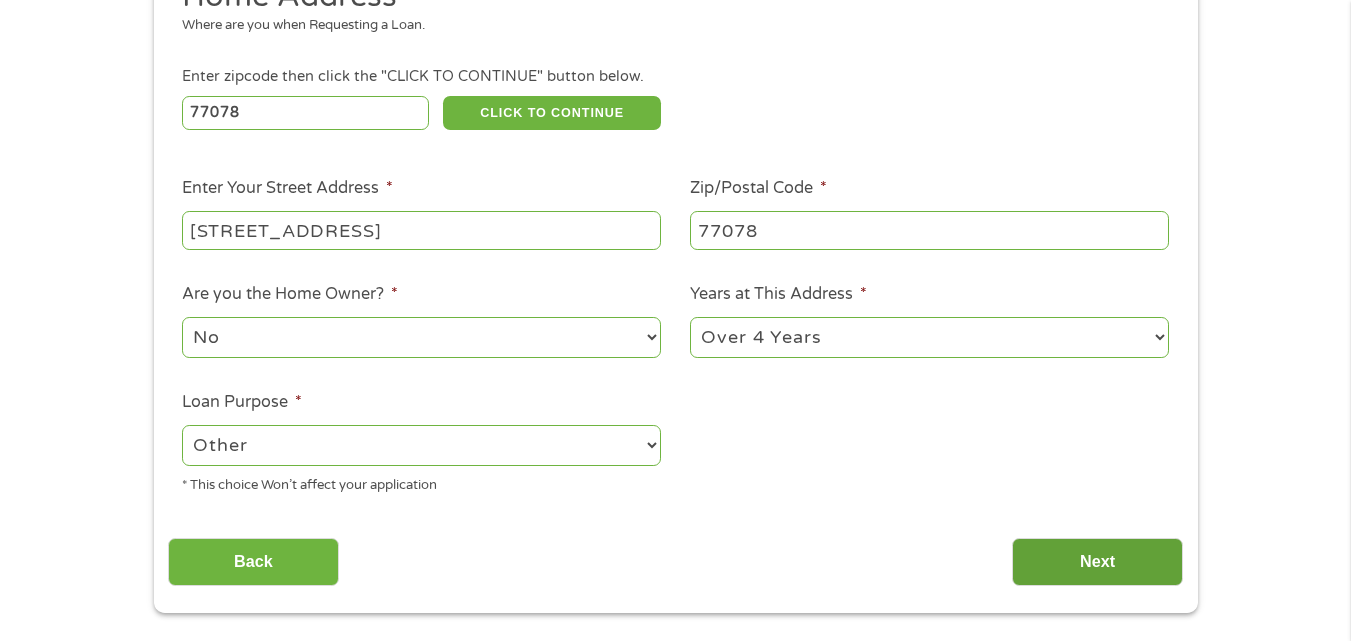 click on "Next" at bounding box center (1097, 562) 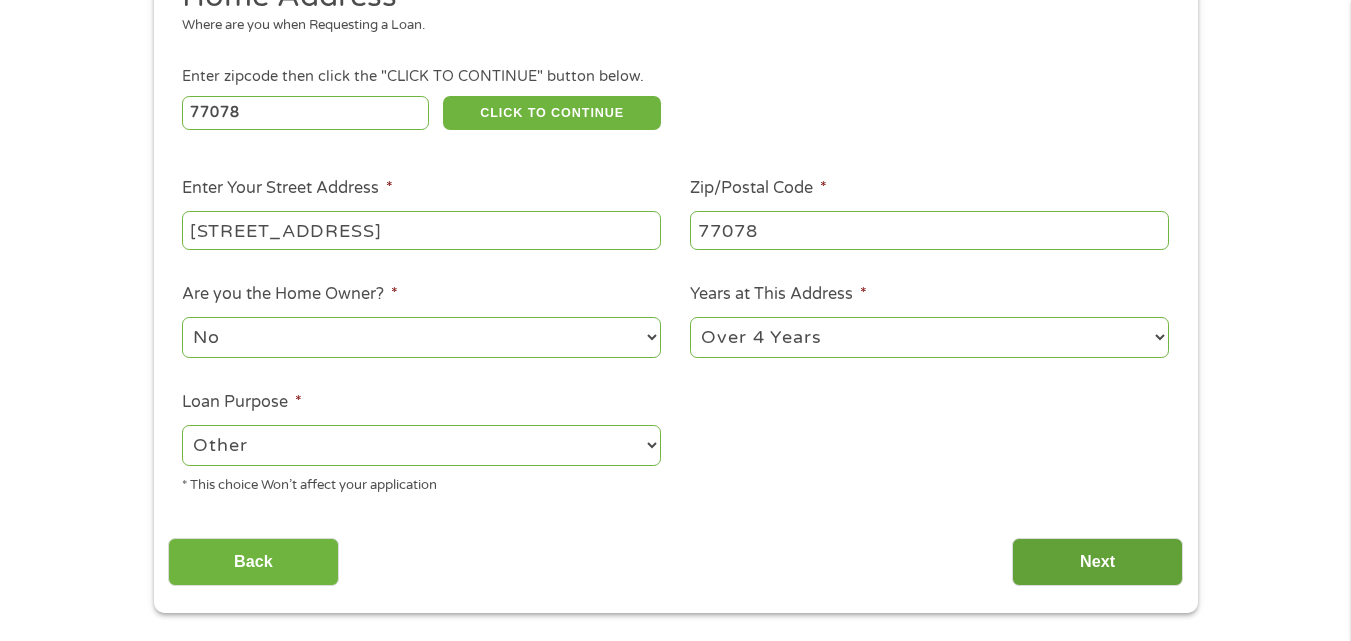 scroll, scrollTop: 8, scrollLeft: 8, axis: both 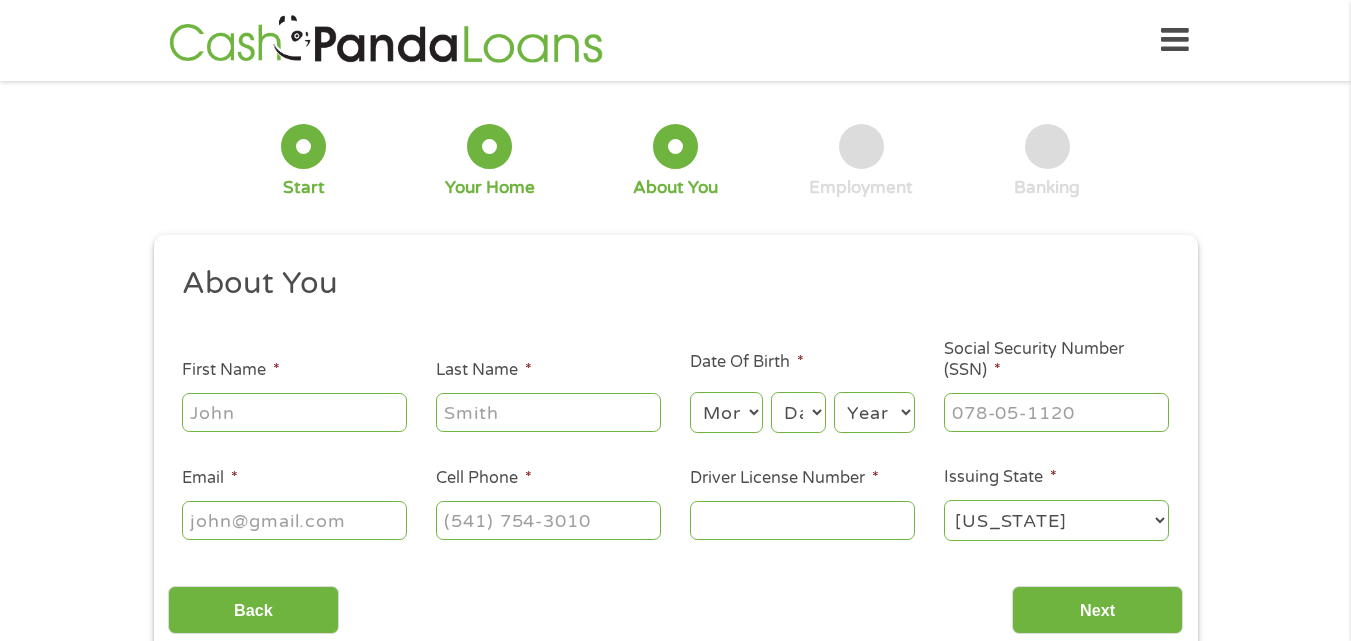 click on "First Name *" at bounding box center [294, 412] 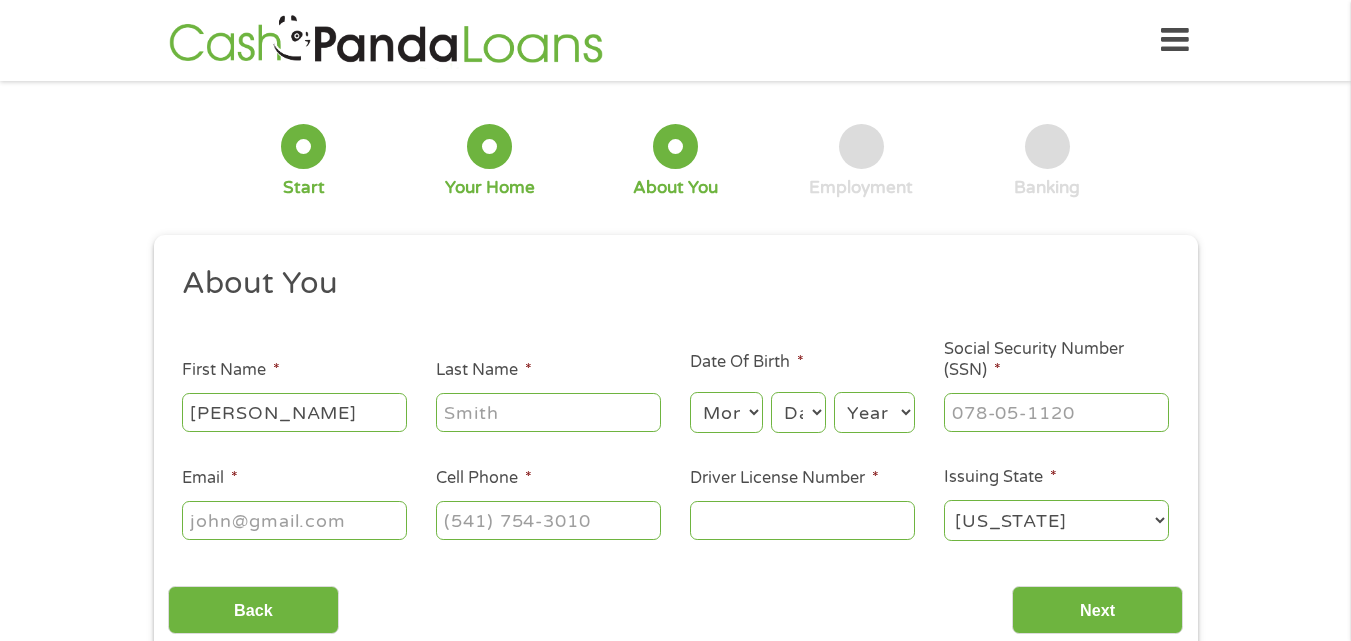 type on "[PERSON_NAME]" 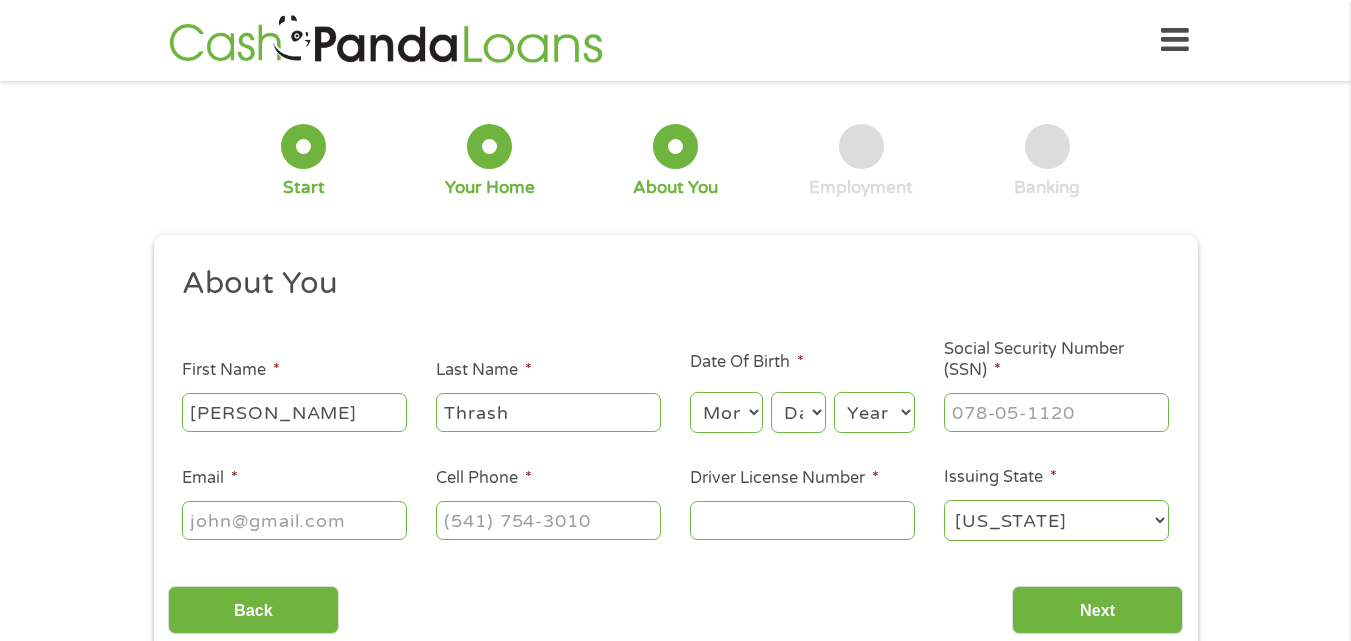 type on "Thrash" 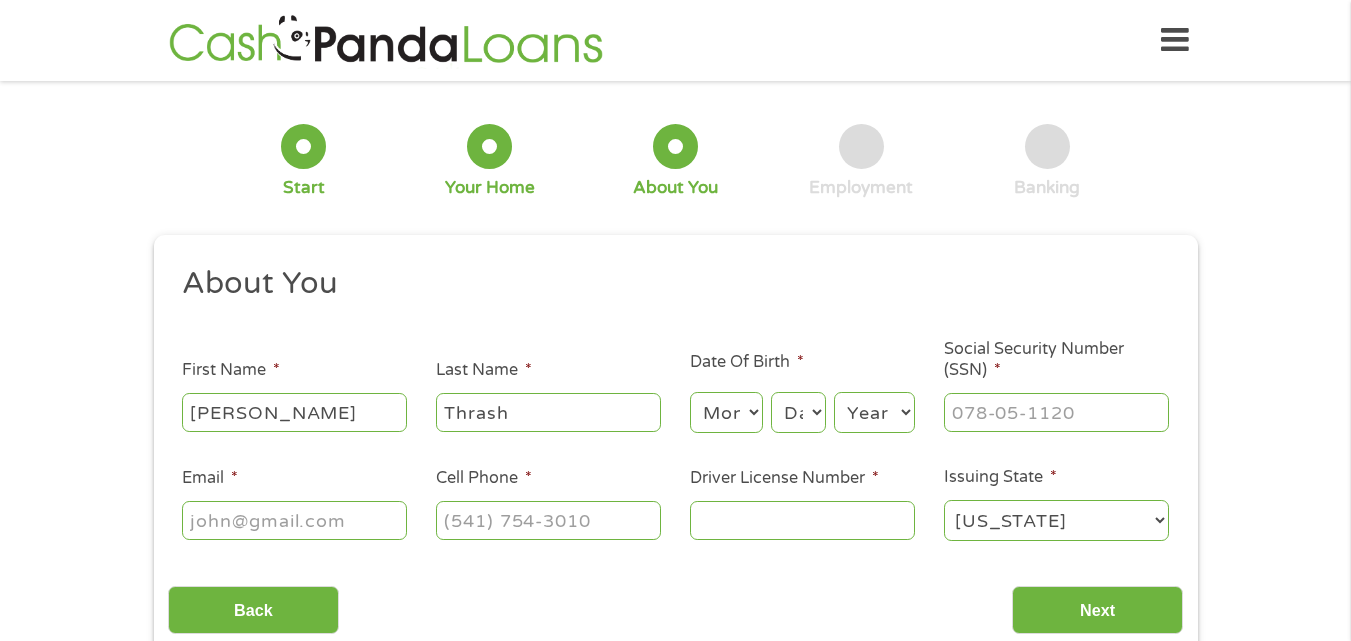 click on "Month 1 2 3 4 5 6 7 8 9 10 11 12" at bounding box center [726, 412] 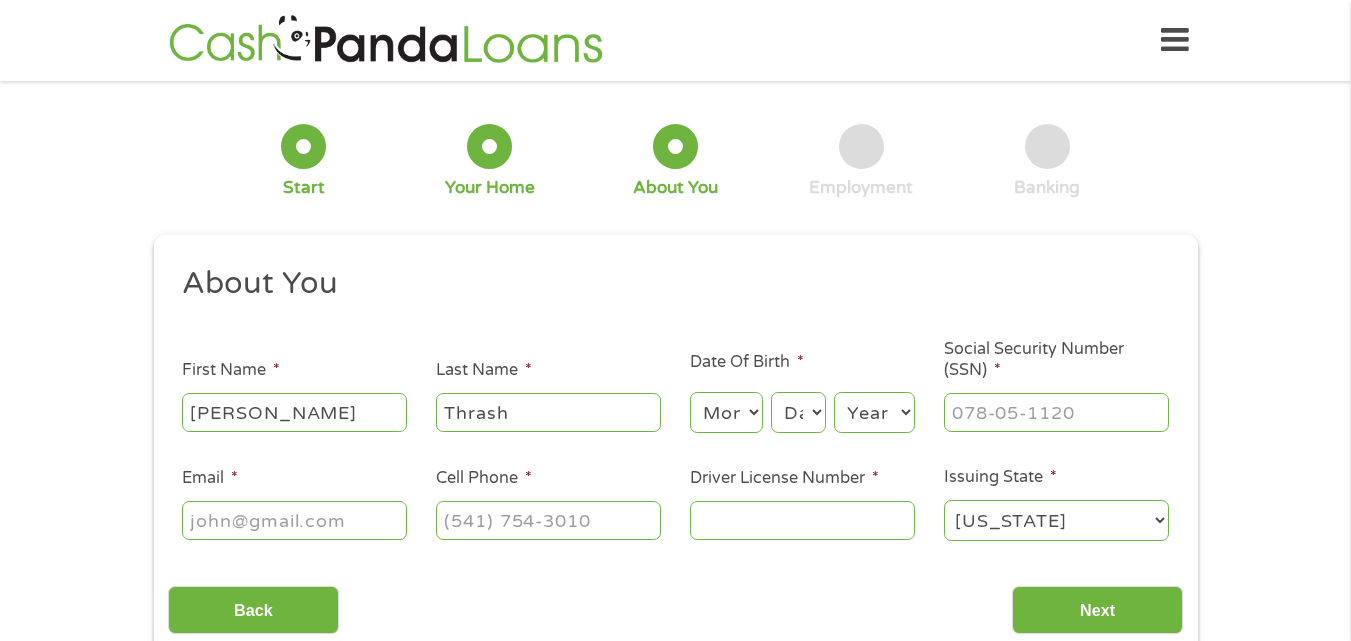 select on "4" 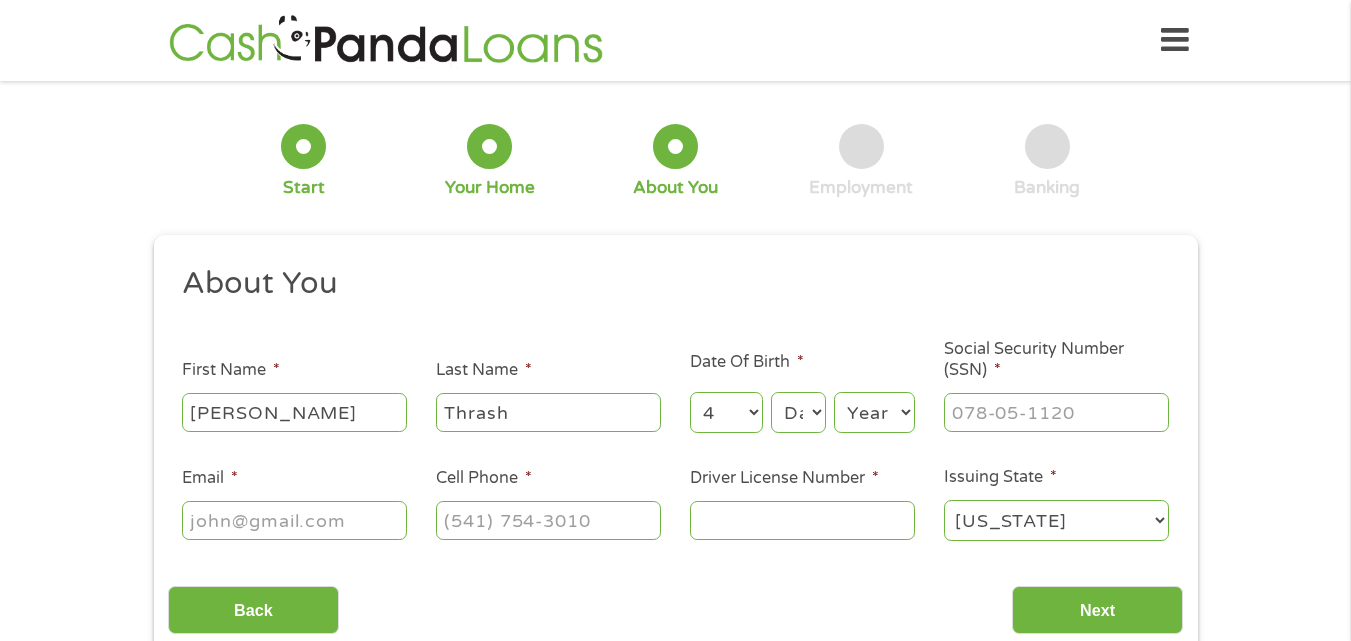 click on "Month 1 2 3 4 5 6 7 8 9 10 11 12" at bounding box center (726, 412) 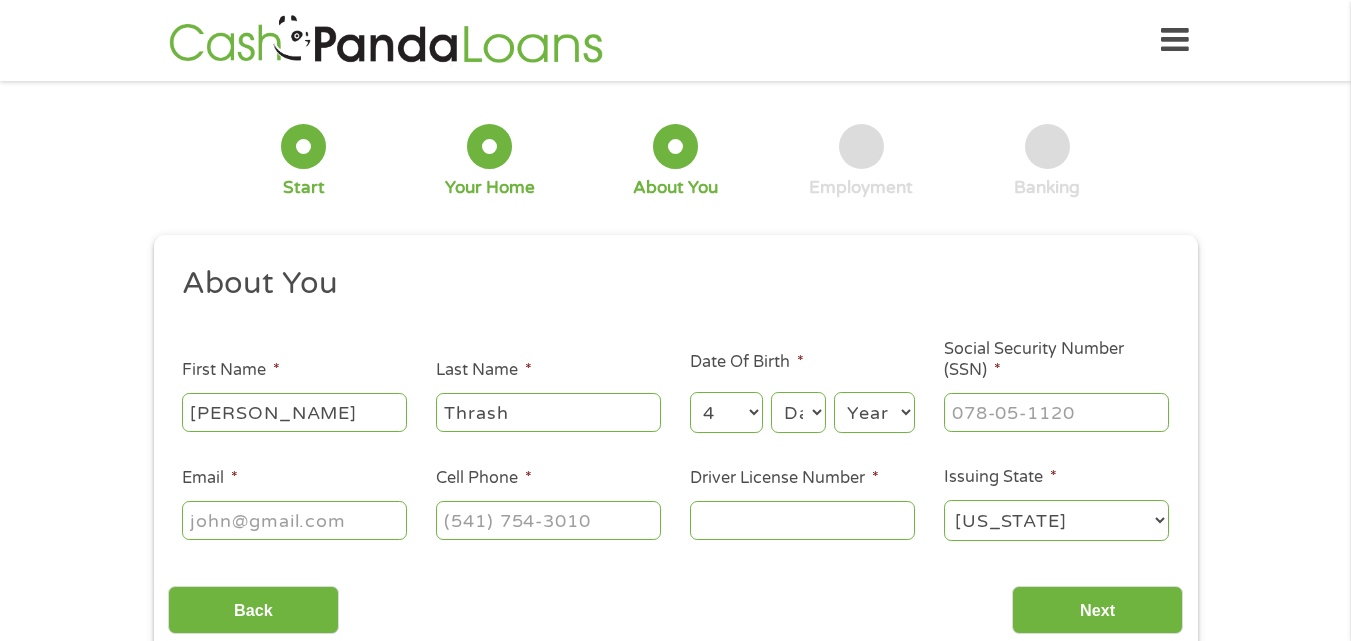 click on "Day 1 2 3 4 5 6 7 8 9 10 11 12 13 14 15 16 17 18 19 20 21 22 23 24 25 26 27 28 29 30 31" at bounding box center (798, 412) 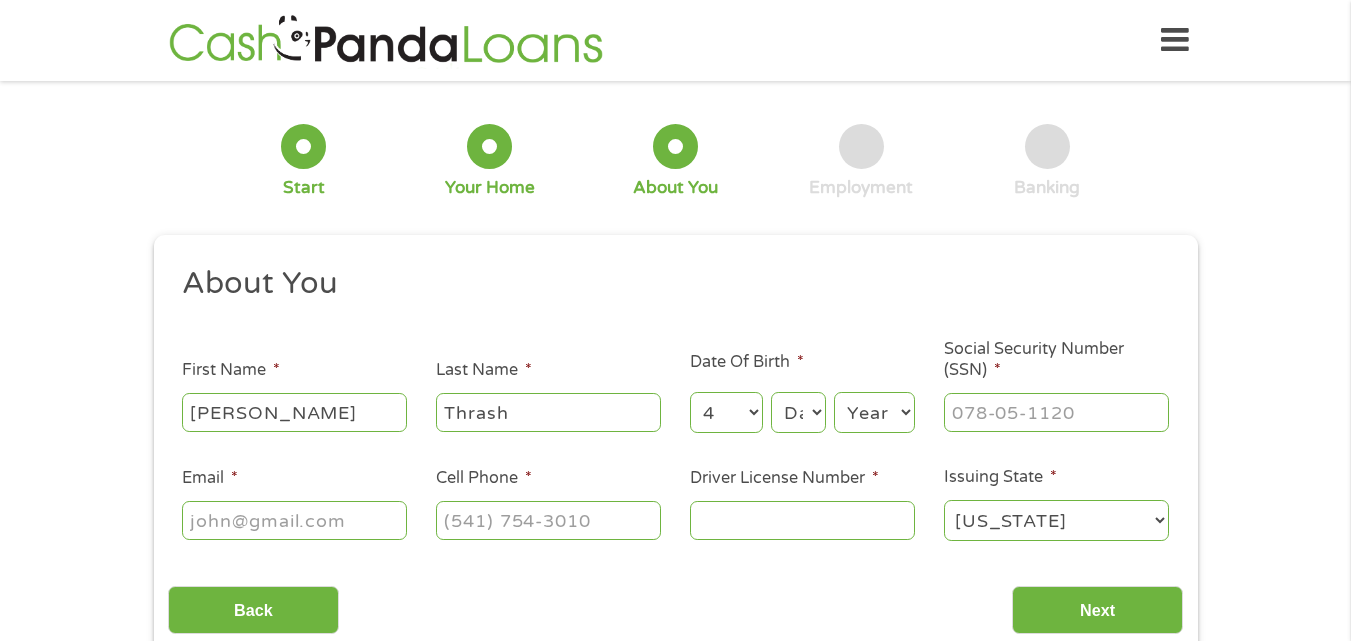 select on "17" 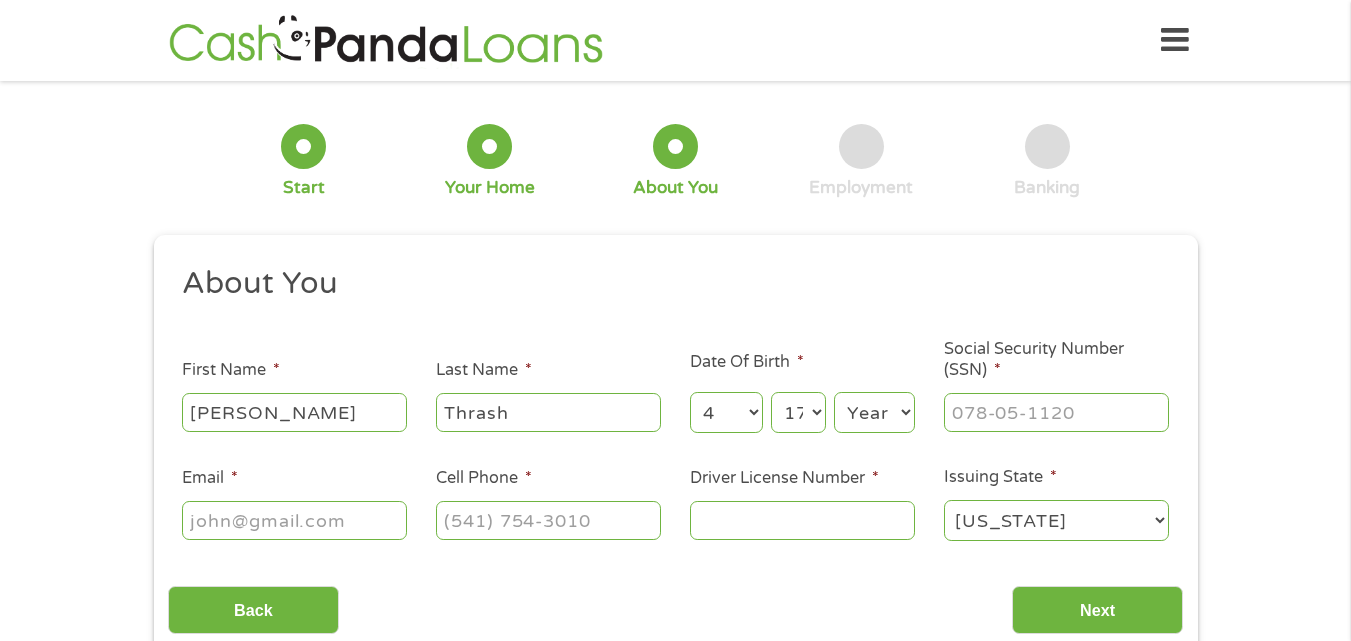 click on "Day 1 2 3 4 5 6 7 8 9 10 11 12 13 14 15 16 17 18 19 20 21 22 23 24 25 26 27 28 29 30 31" at bounding box center (798, 412) 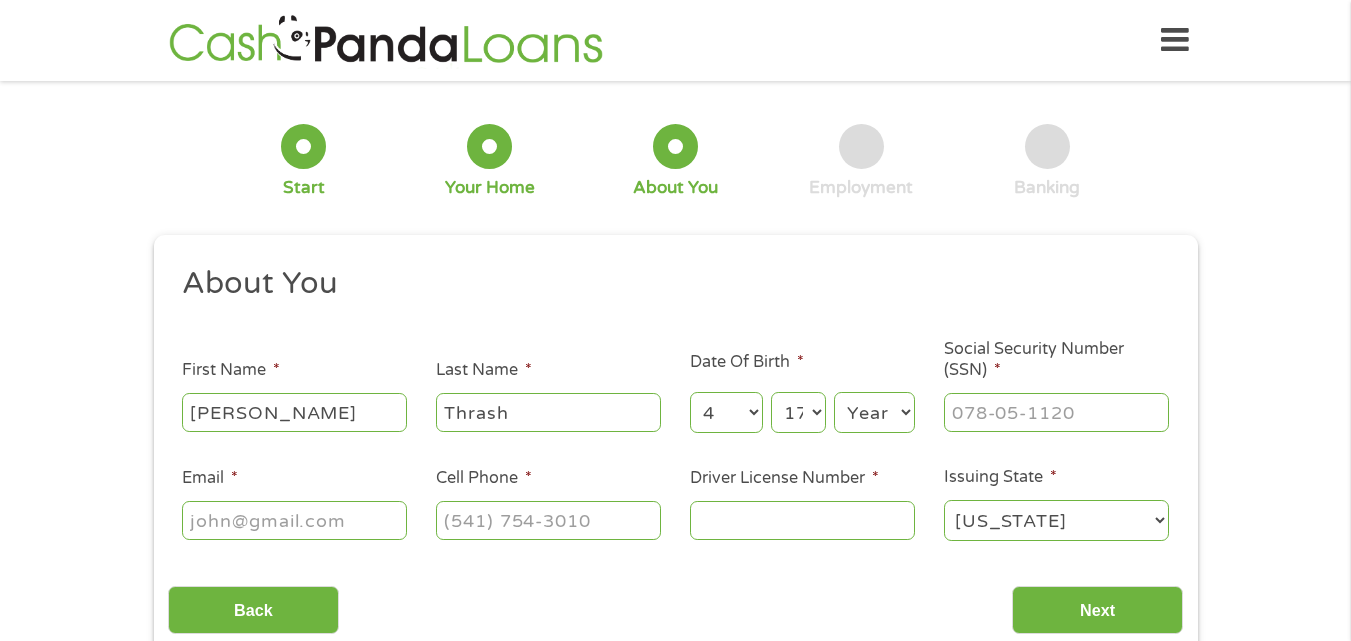 select on "1959" 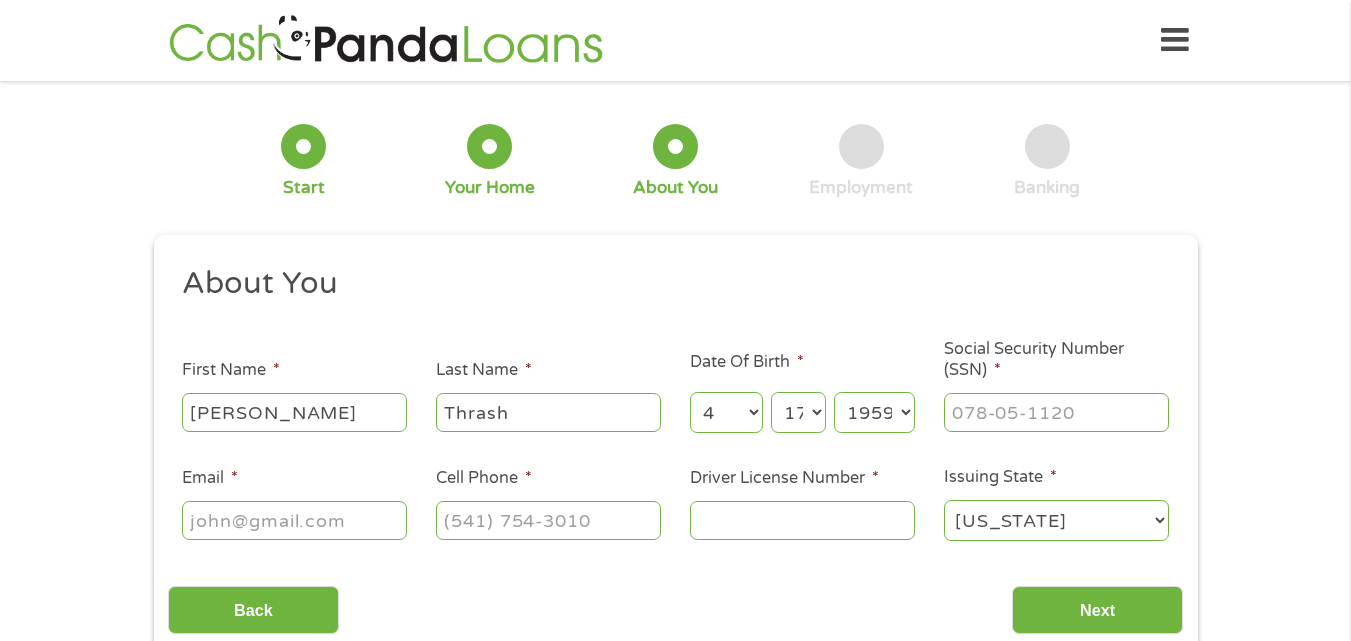 click on "Year [DATE] 2006 2005 2004 2003 2002 2001 2000 1999 1998 1997 1996 1995 1994 1993 1992 1991 1990 1989 1988 1987 1986 1985 1984 1983 1982 1981 1980 1979 1978 1977 1976 1975 1974 1973 1972 1971 1970 1969 1968 1967 1966 1965 1964 1963 1962 1961 1960 1959 1958 1957 1956 1955 1954 1953 1952 1951 1950 1949 1948 1947 1946 1945 1944 1943 1942 1941 1940 1939 1938 1937 1936 1935 1934 1933 1932 1931 1930 1929 1928 1927 1926 1925 1924 1923 1922 1921 1920" at bounding box center [874, 412] 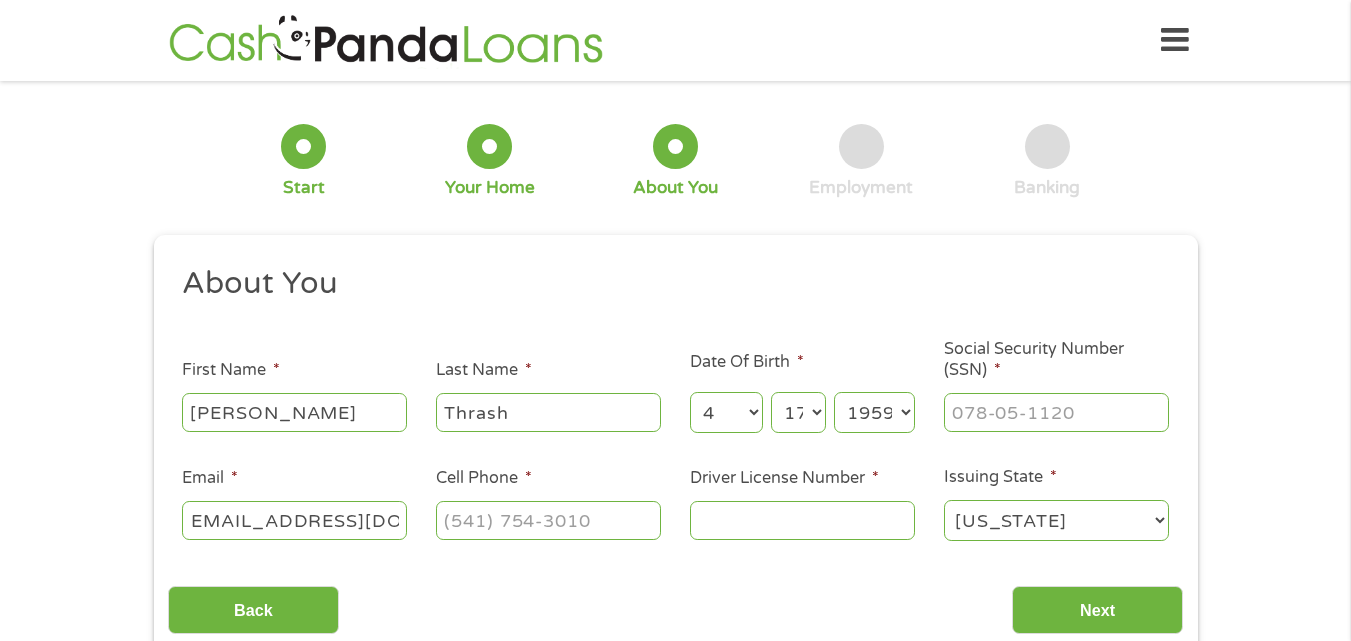 scroll, scrollTop: 0, scrollLeft: 25, axis: horizontal 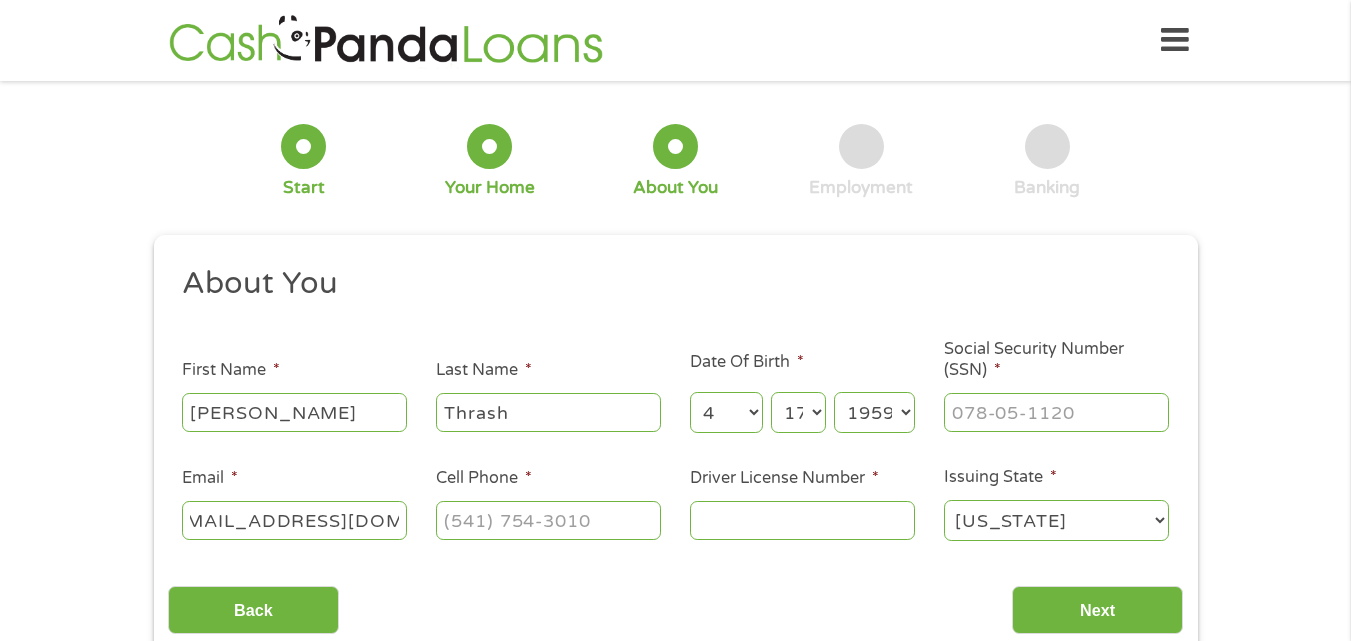 type on "[EMAIL_ADDRESS][DOMAIN_NAME]" 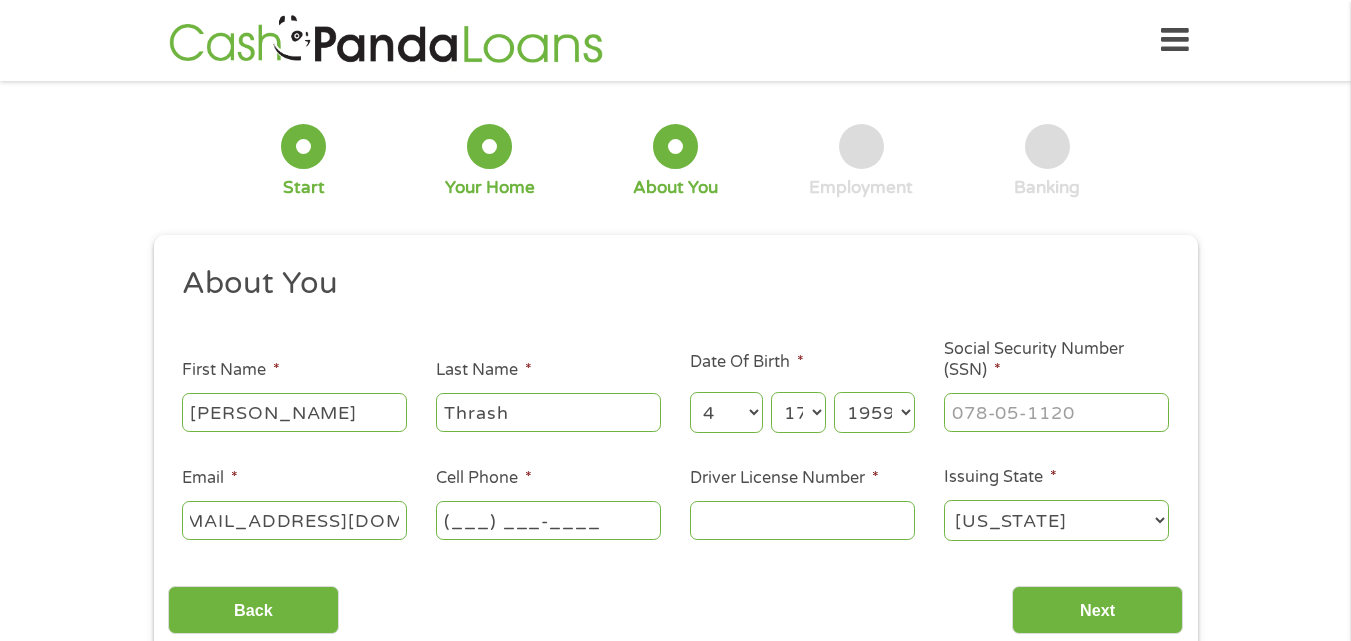 scroll, scrollTop: 0, scrollLeft: 0, axis: both 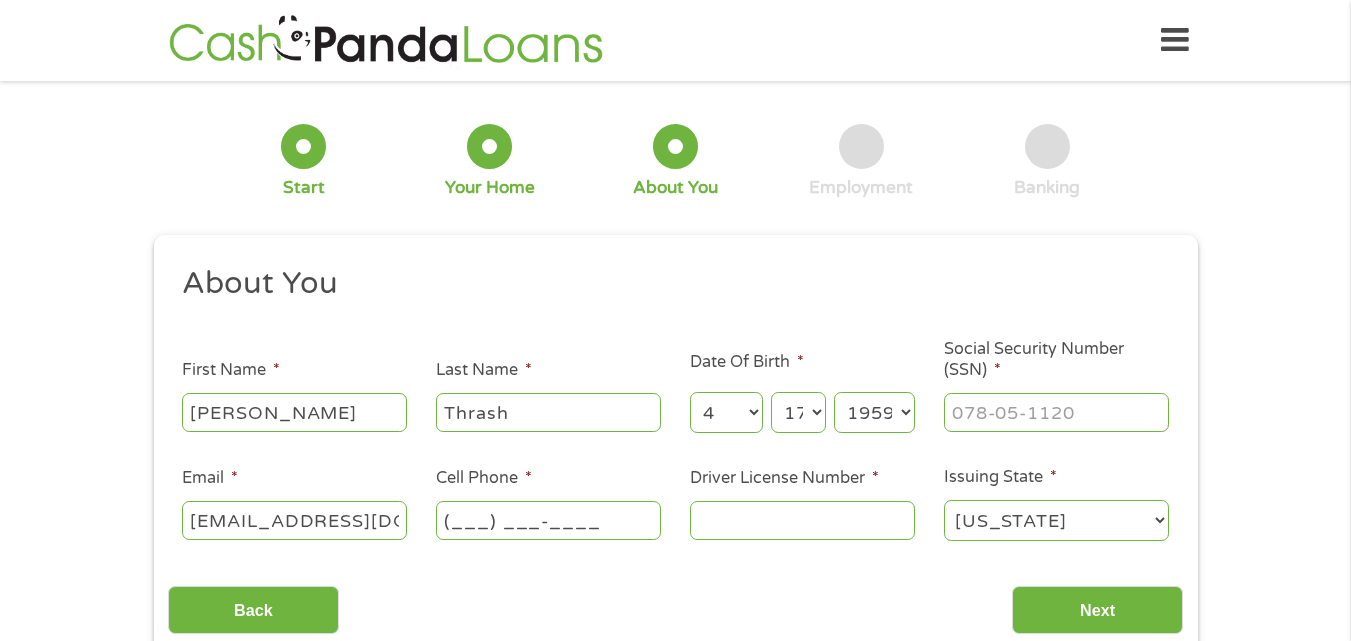 click on "(___) ___-____" at bounding box center [548, 520] 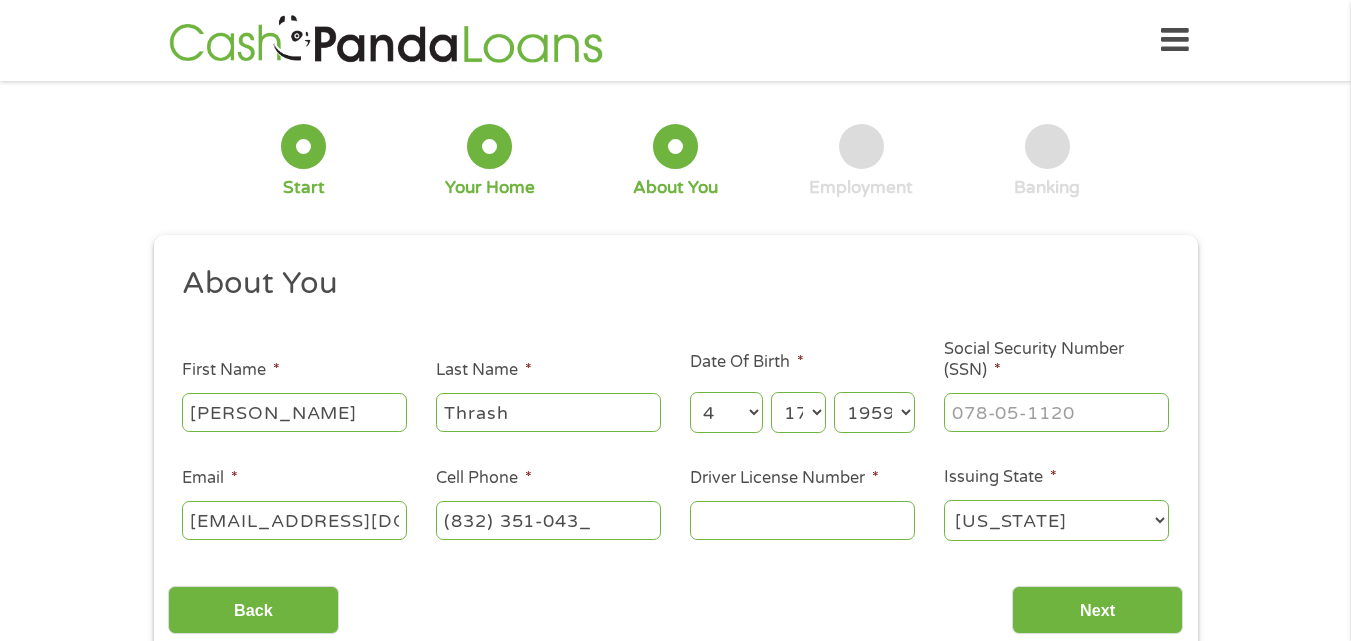 type on "[PHONE_NUMBER]" 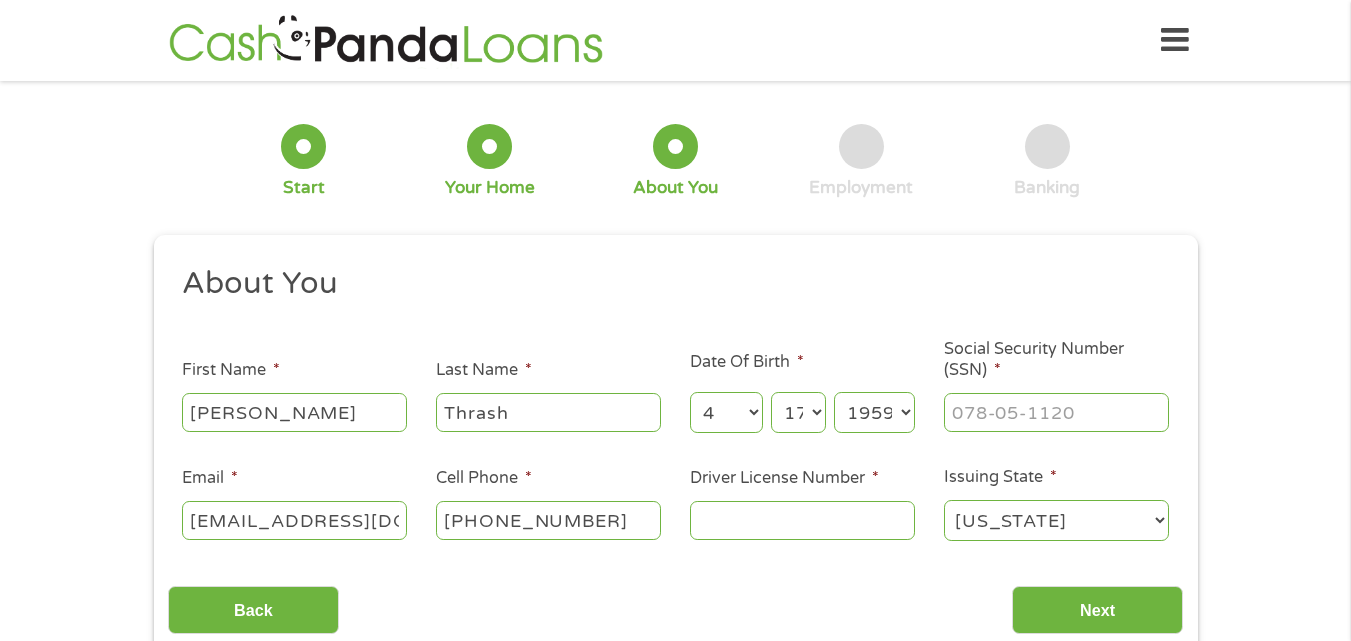 click on "Driver License Number *" at bounding box center (802, 520) 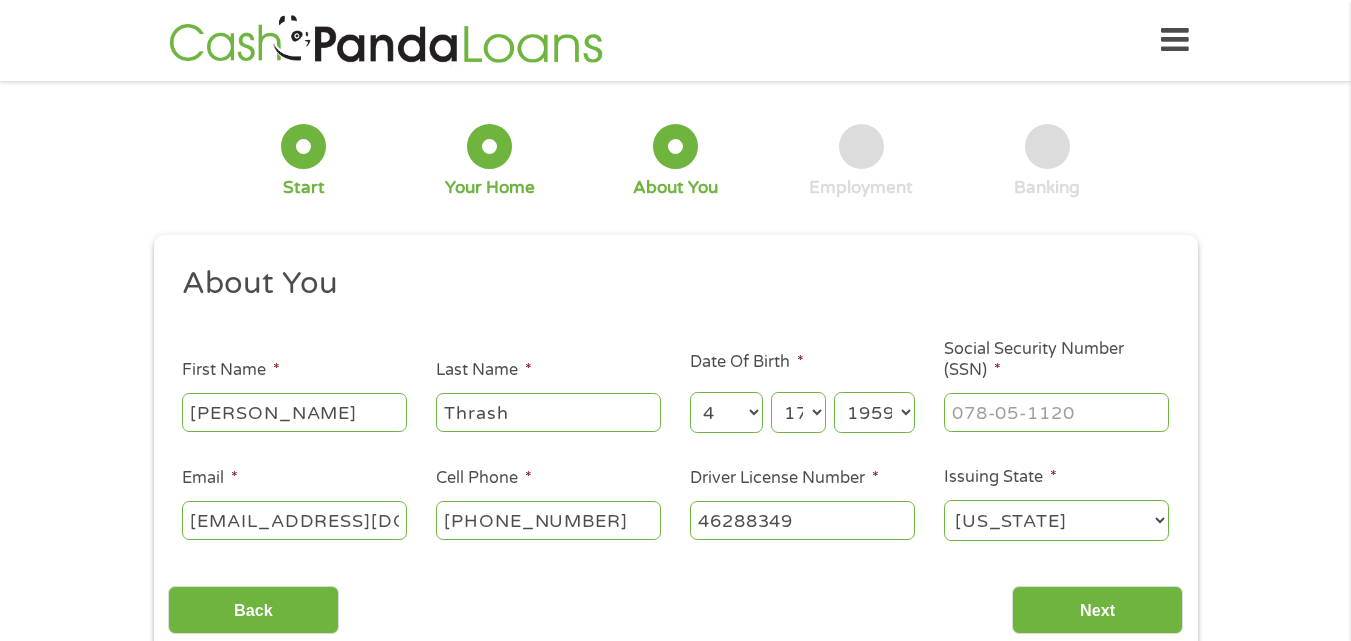 type on "46288349" 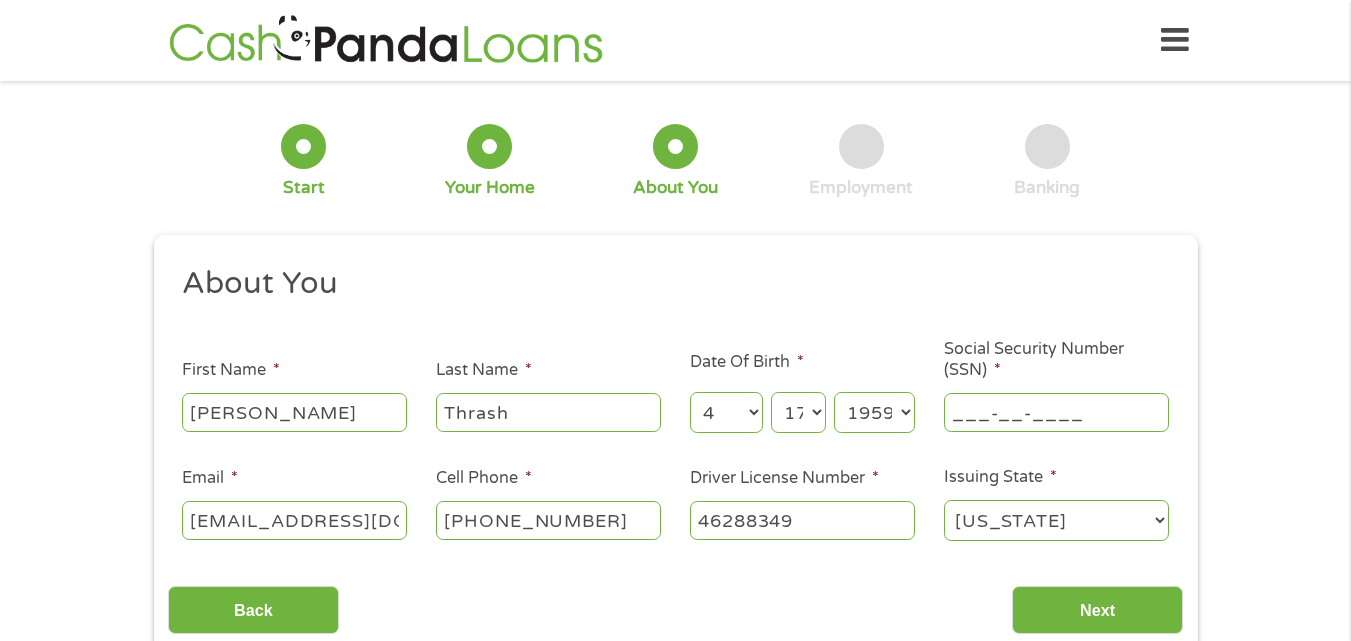 click on "___-__-____" at bounding box center [1056, 412] 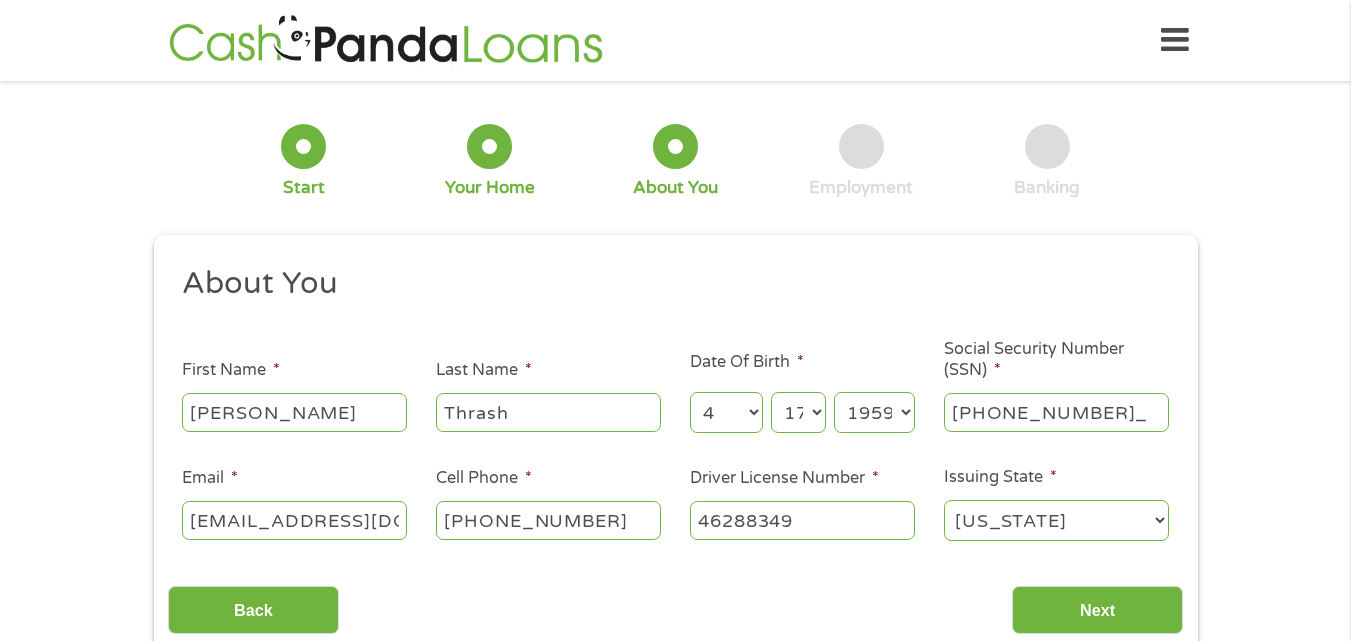type on "452-27-9479" 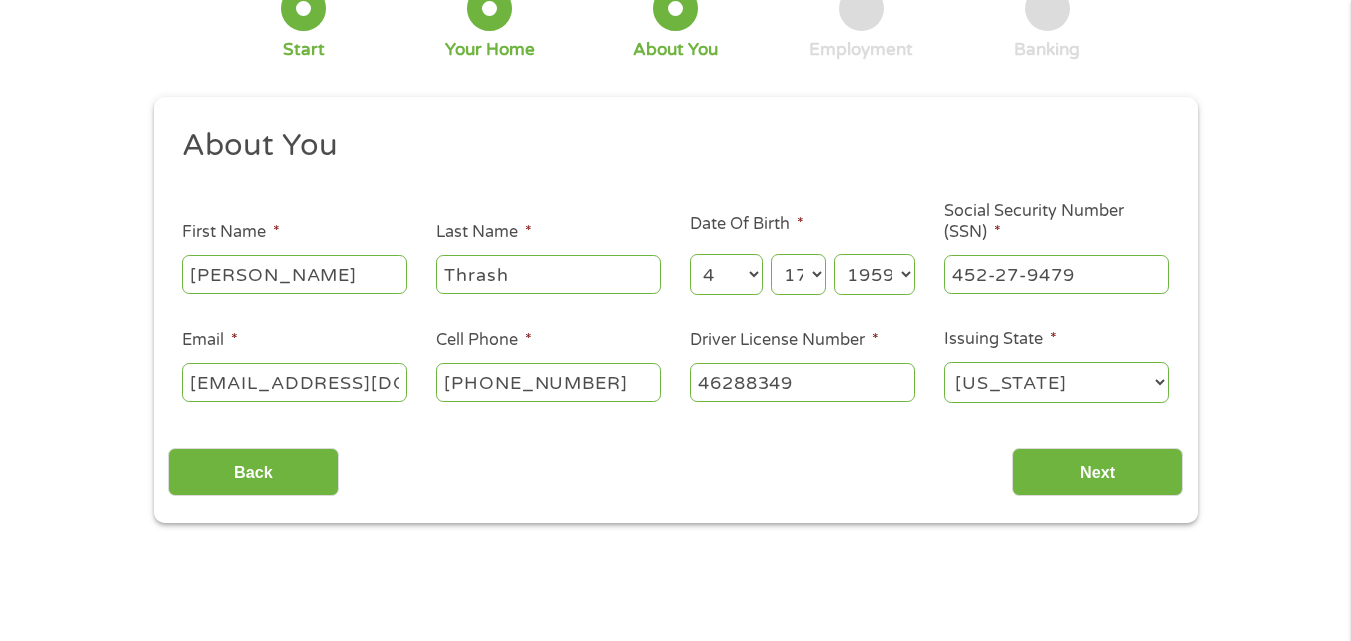 scroll, scrollTop: 143, scrollLeft: 0, axis: vertical 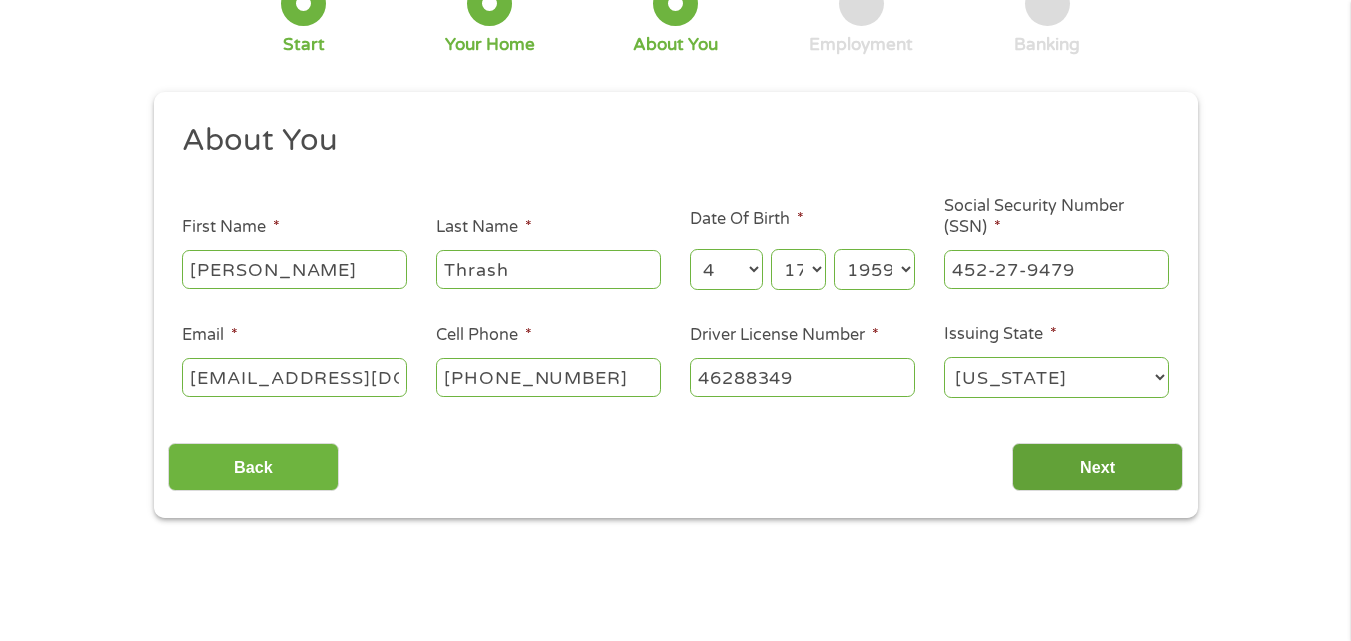 click on "Next" at bounding box center (1097, 467) 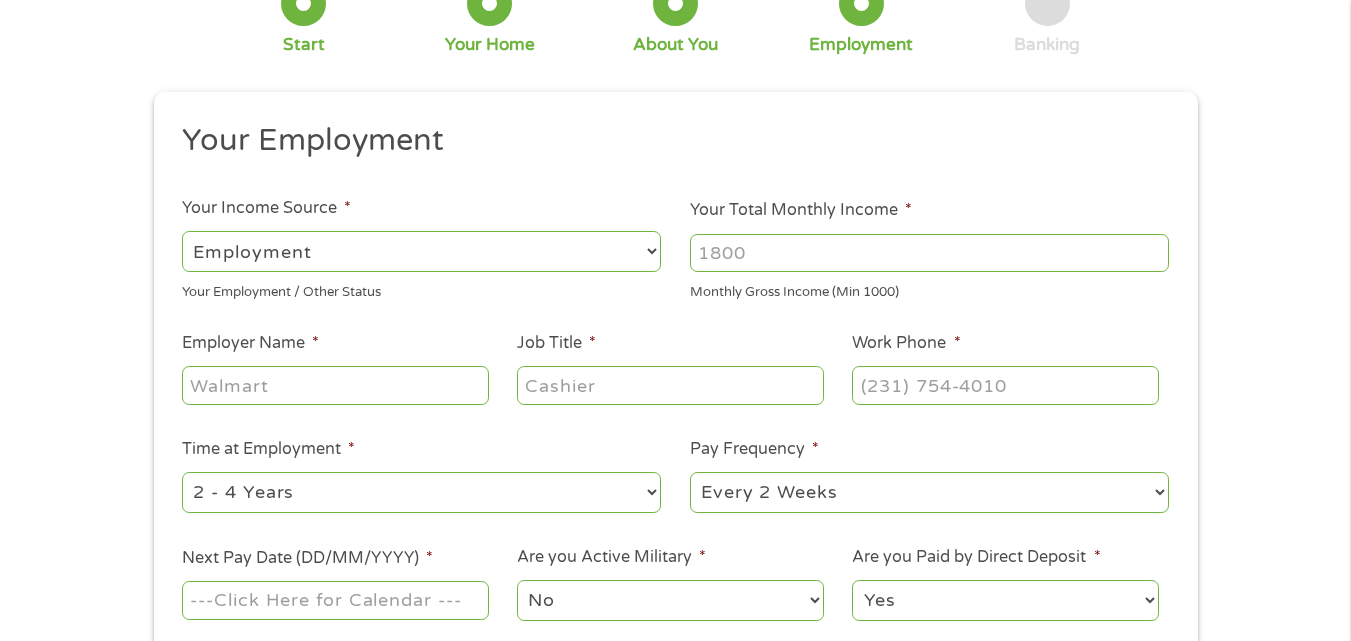 scroll, scrollTop: 0, scrollLeft: 0, axis: both 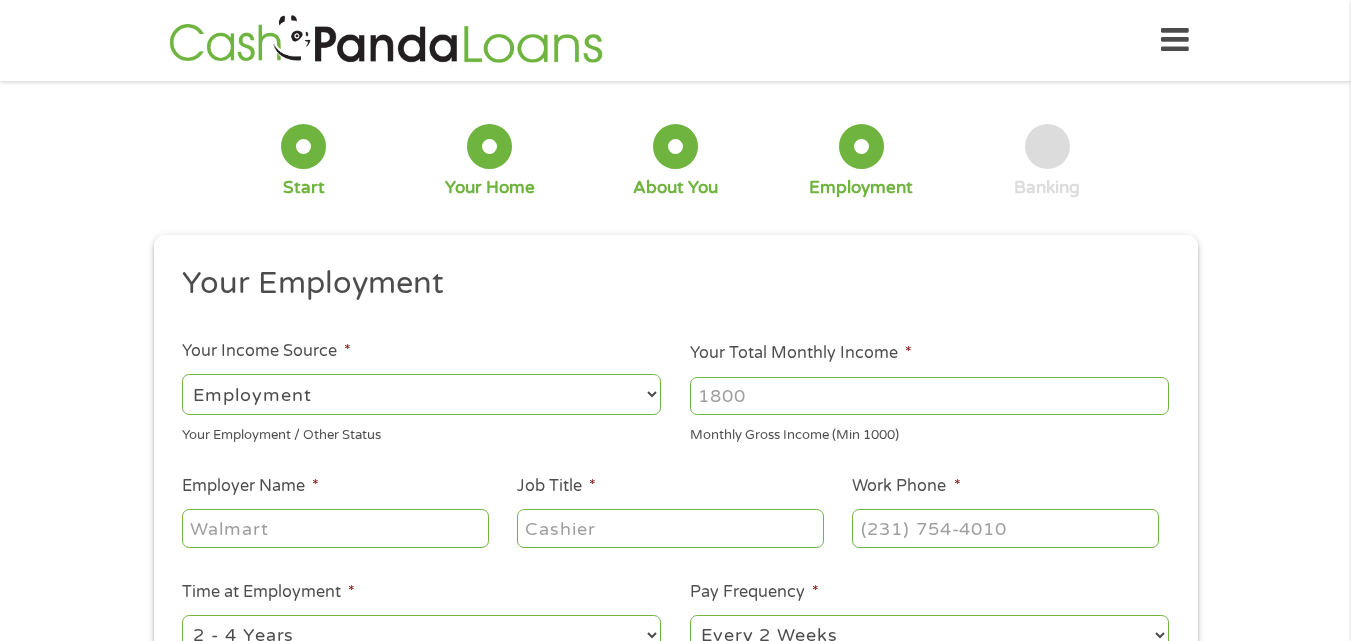 click on "--- Choose one --- Employment [DEMOGRAPHIC_DATA] Benefits" at bounding box center [421, 394] 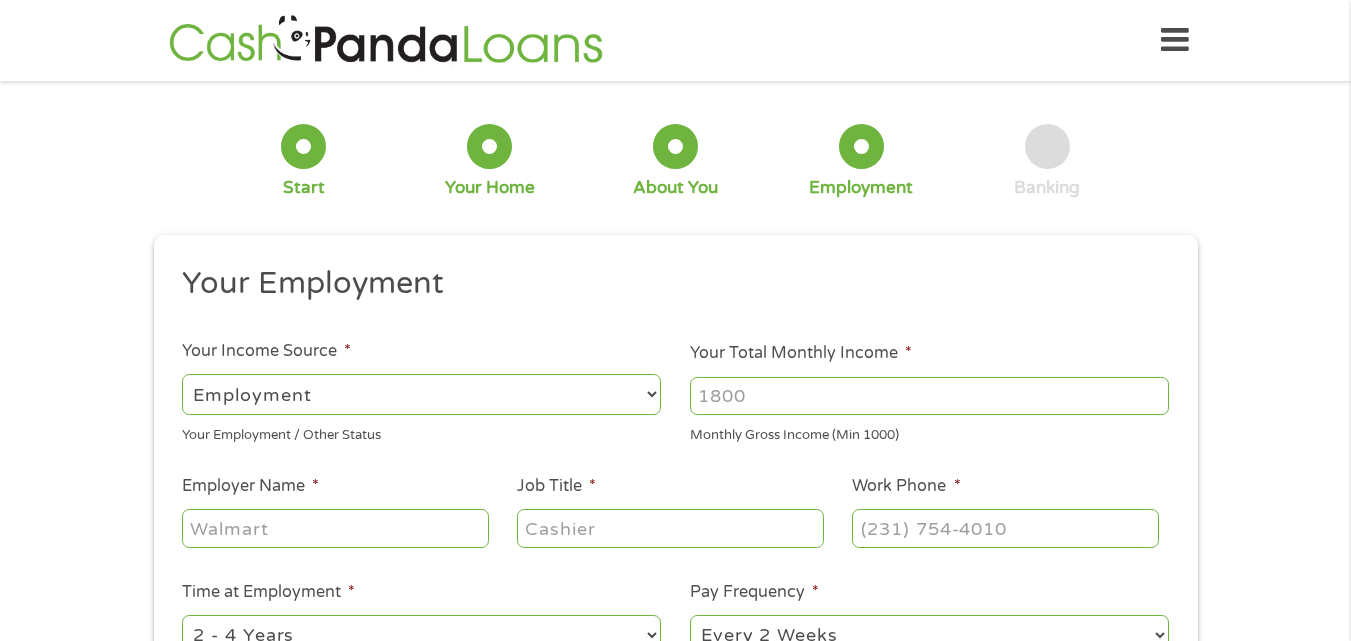 select on "benefits" 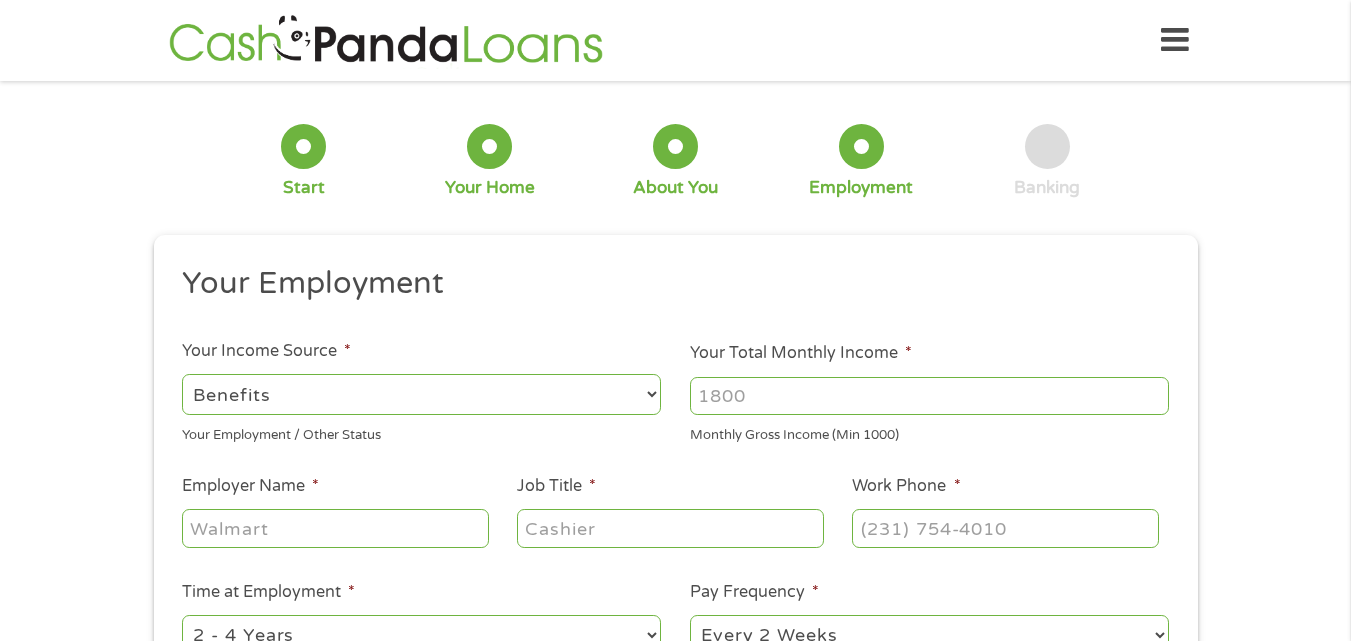 click on "--- Choose one --- Employment [DEMOGRAPHIC_DATA] Benefits" at bounding box center (421, 394) 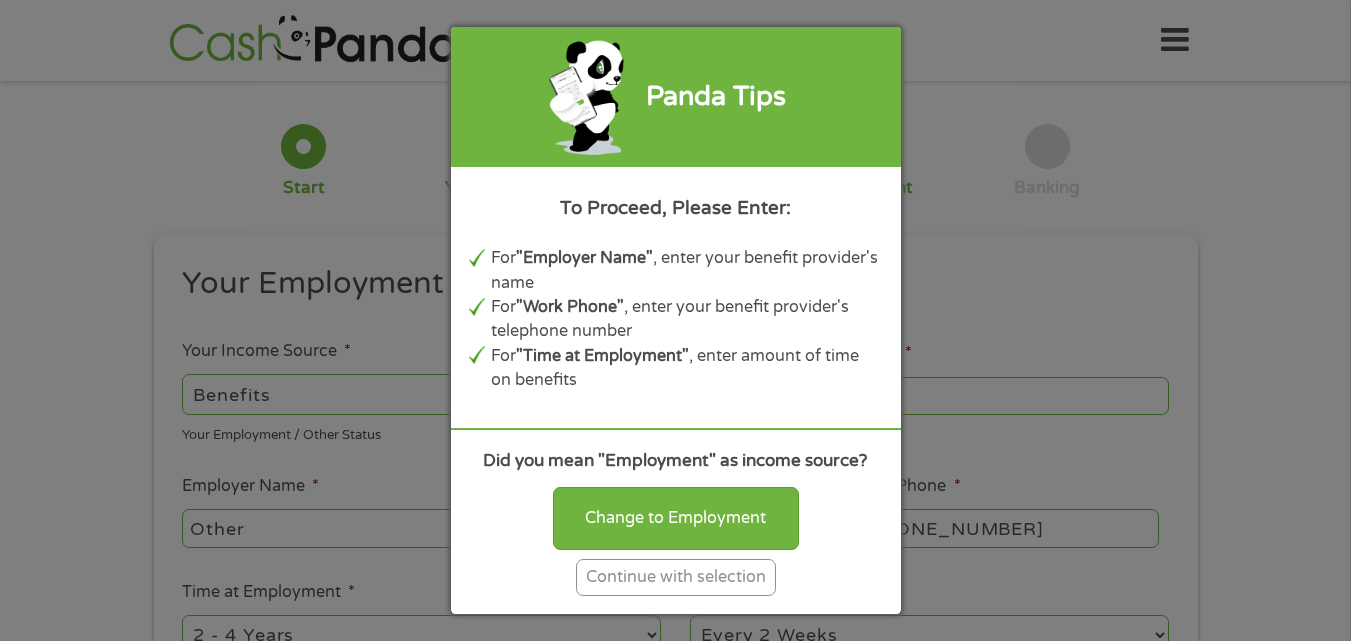 click on "Continue with selection" at bounding box center [676, 577] 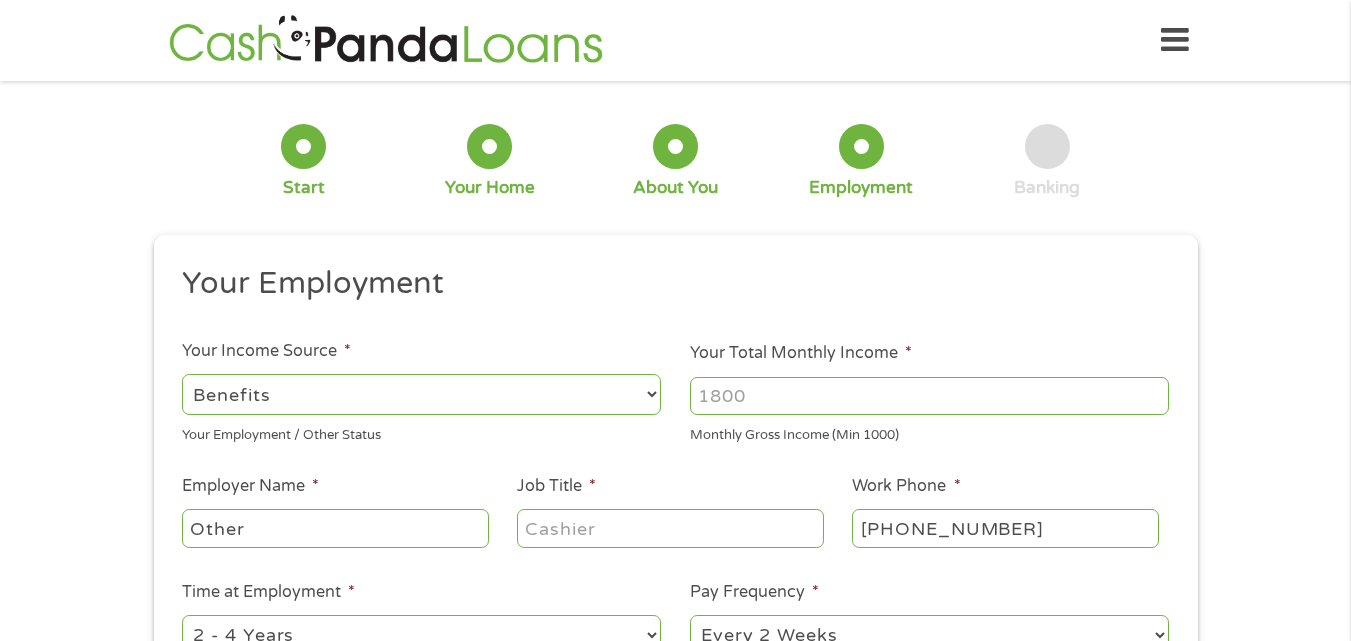 click on "Your Total Monthly Income *" at bounding box center [929, 396] 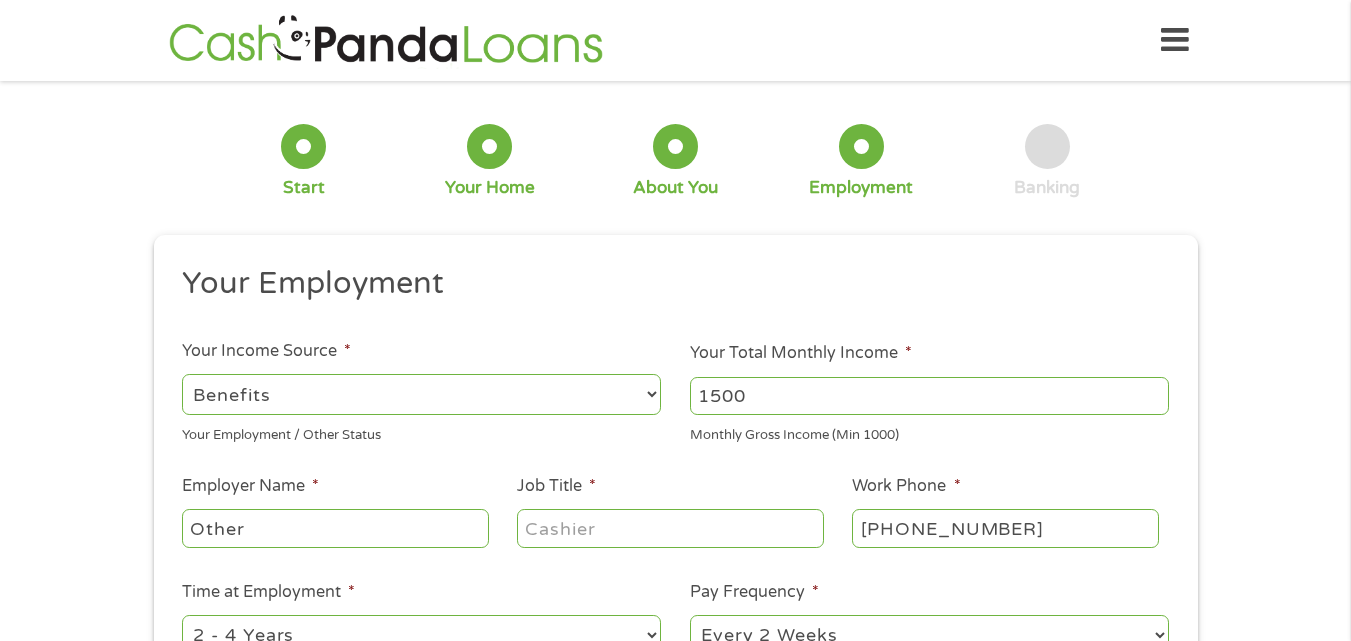 type on "1500" 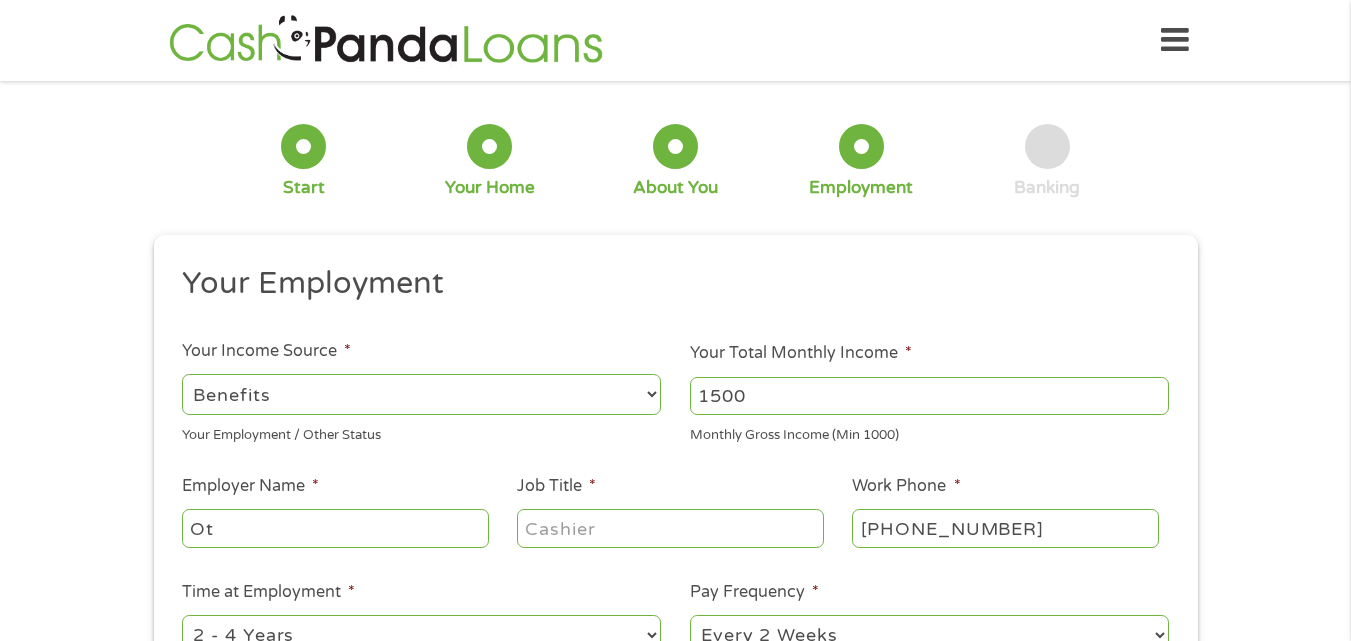 type on "O" 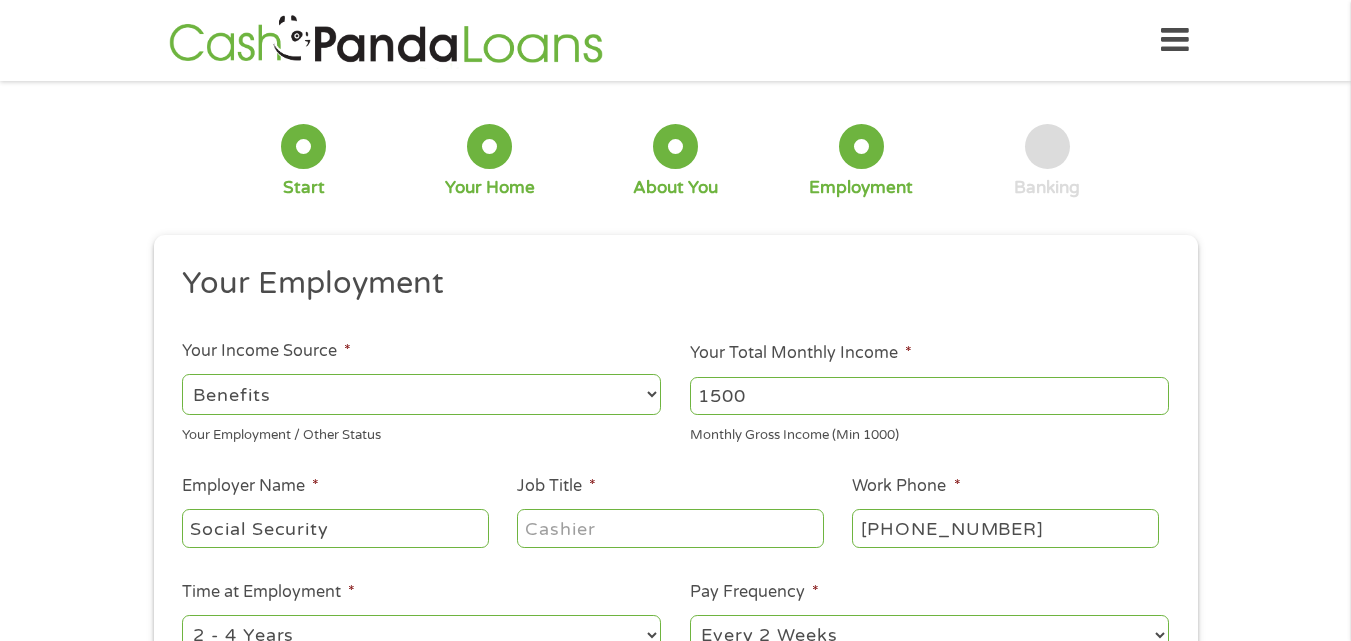 type on "Social Security" 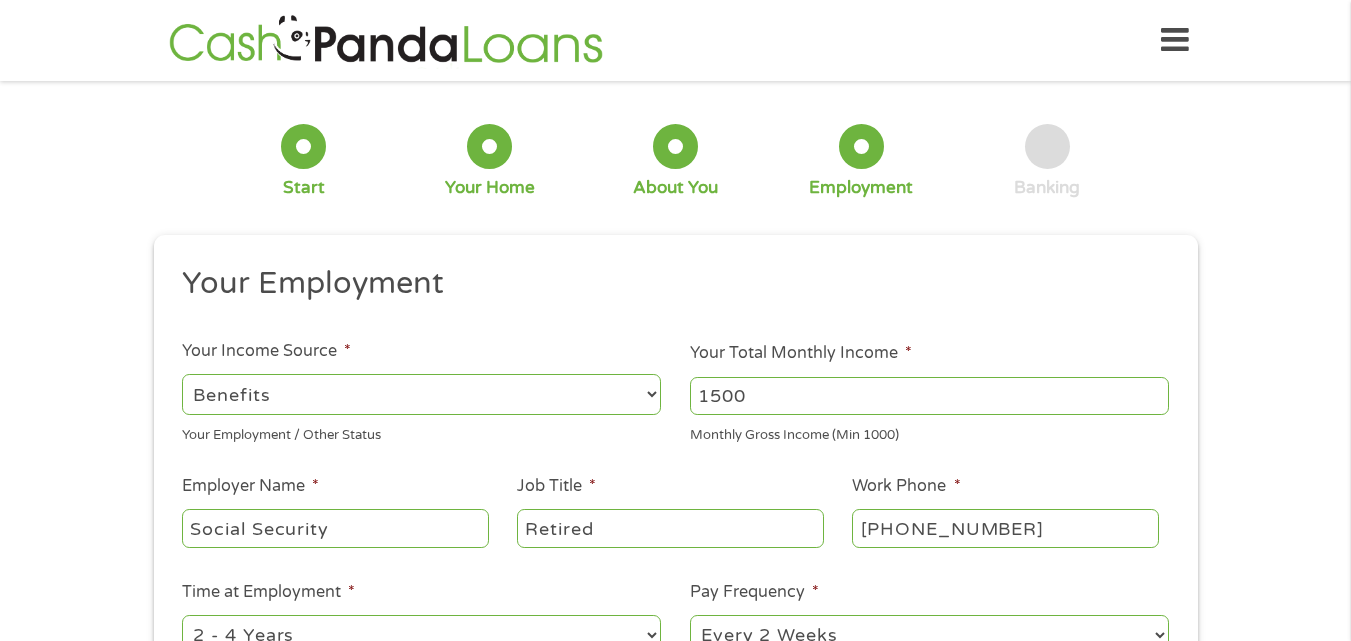 click on "Retired" at bounding box center (670, 528) 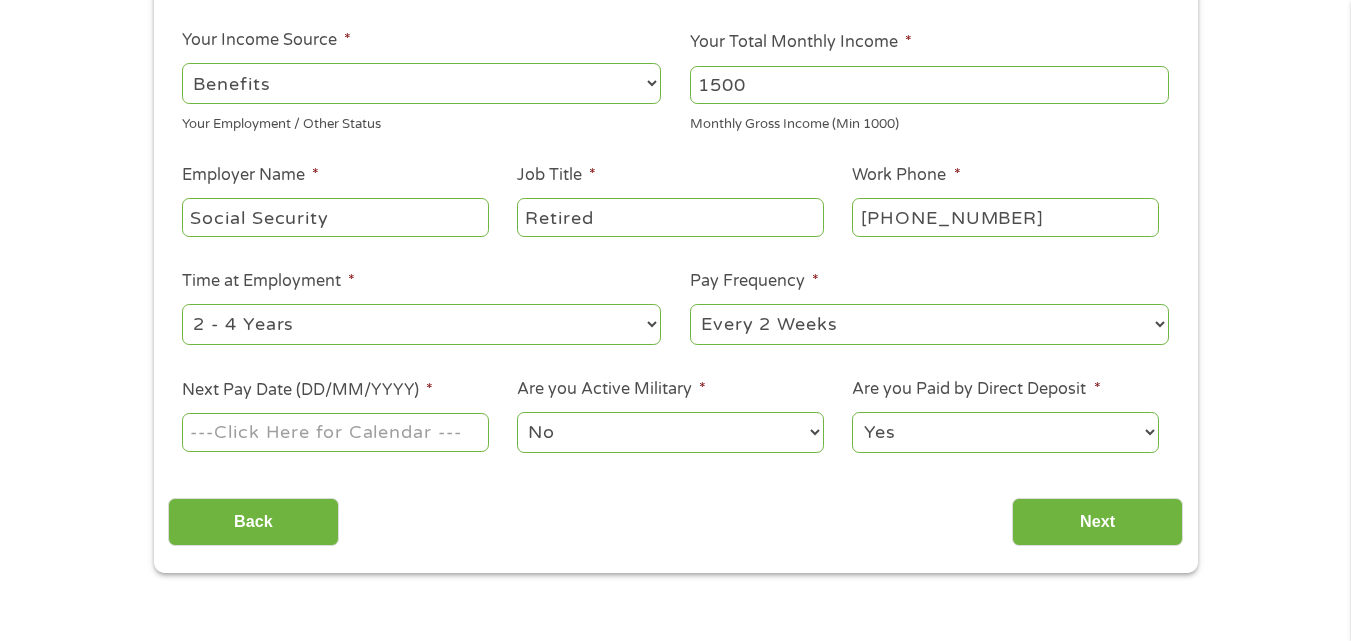 scroll, scrollTop: 312, scrollLeft: 0, axis: vertical 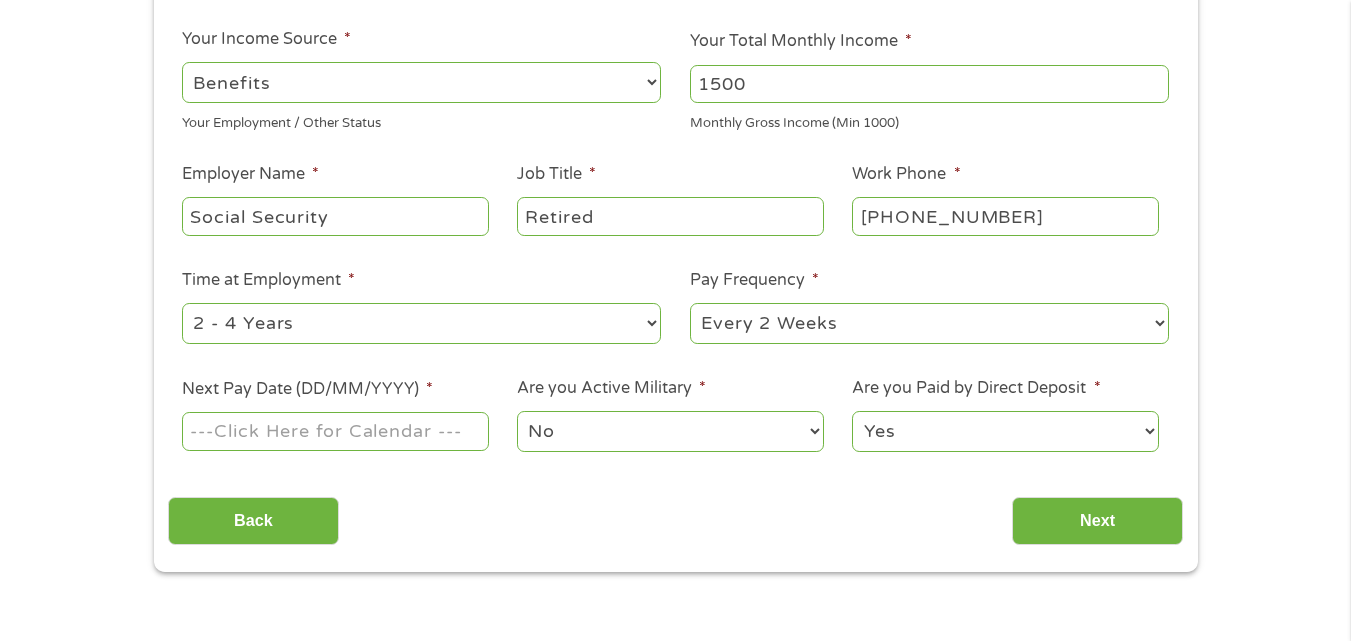 type on "Retired" 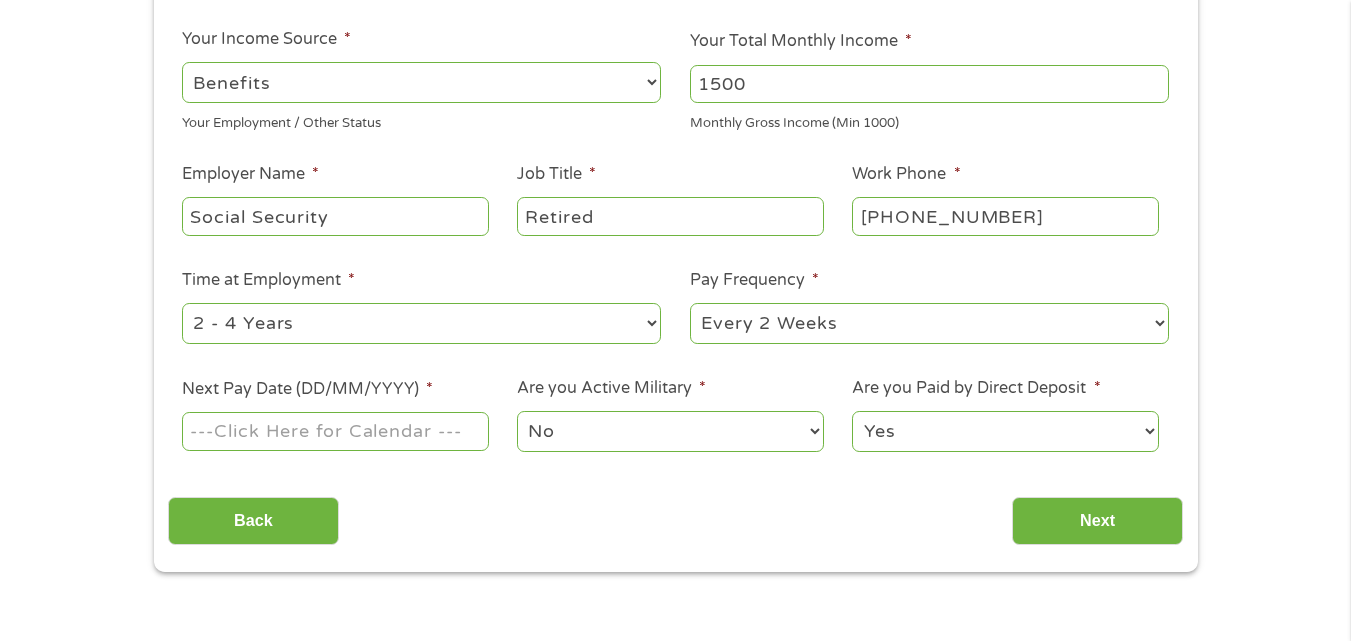 click on "--- Choose one --- 1 Year or less 1 - 2 Years 2 - 4 Years Over 4 Years" at bounding box center (421, 323) 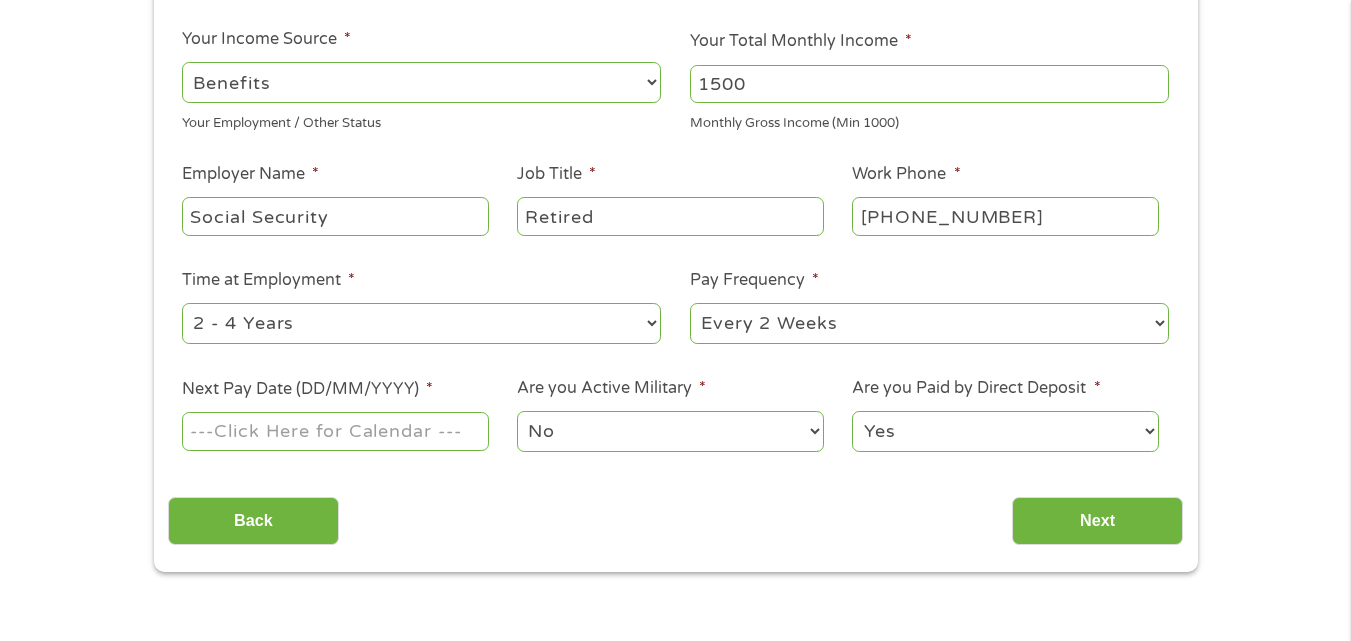 select on "60months" 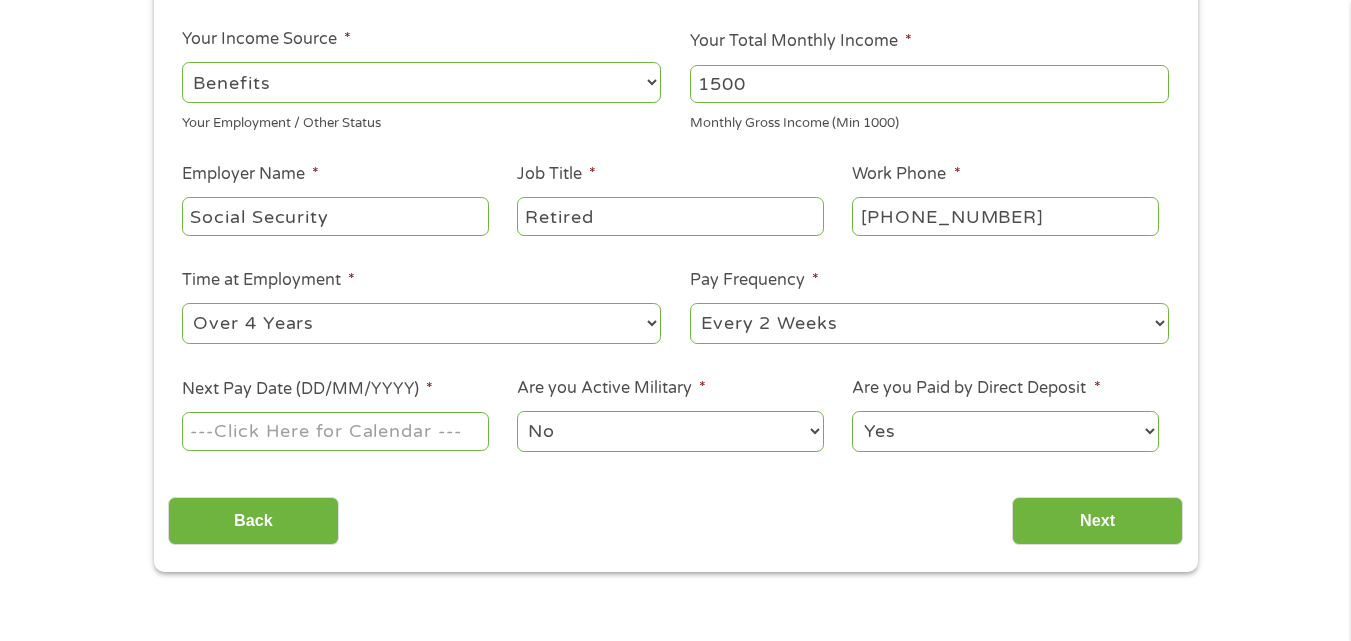 click on "--- Choose one --- 1 Year or less 1 - 2 Years 2 - 4 Years Over 4 Years" at bounding box center [421, 323] 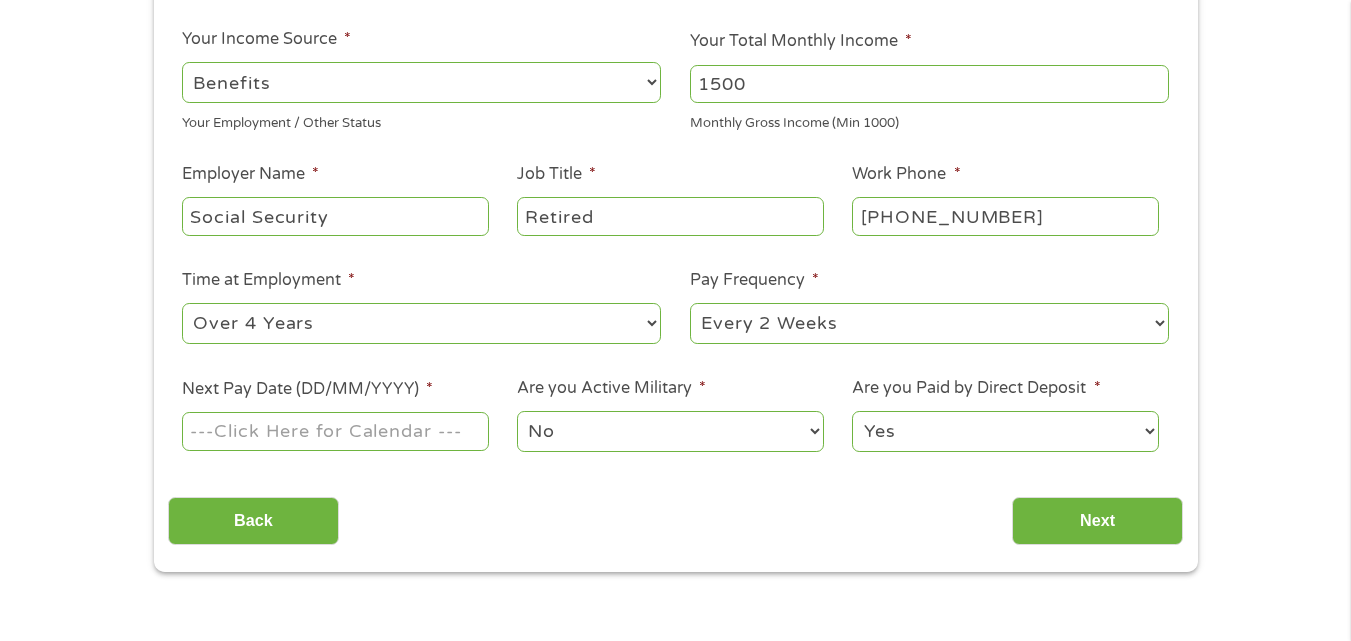click on "--- Choose one --- Every 2 Weeks Every Week Monthly Semi-Monthly" at bounding box center [929, 323] 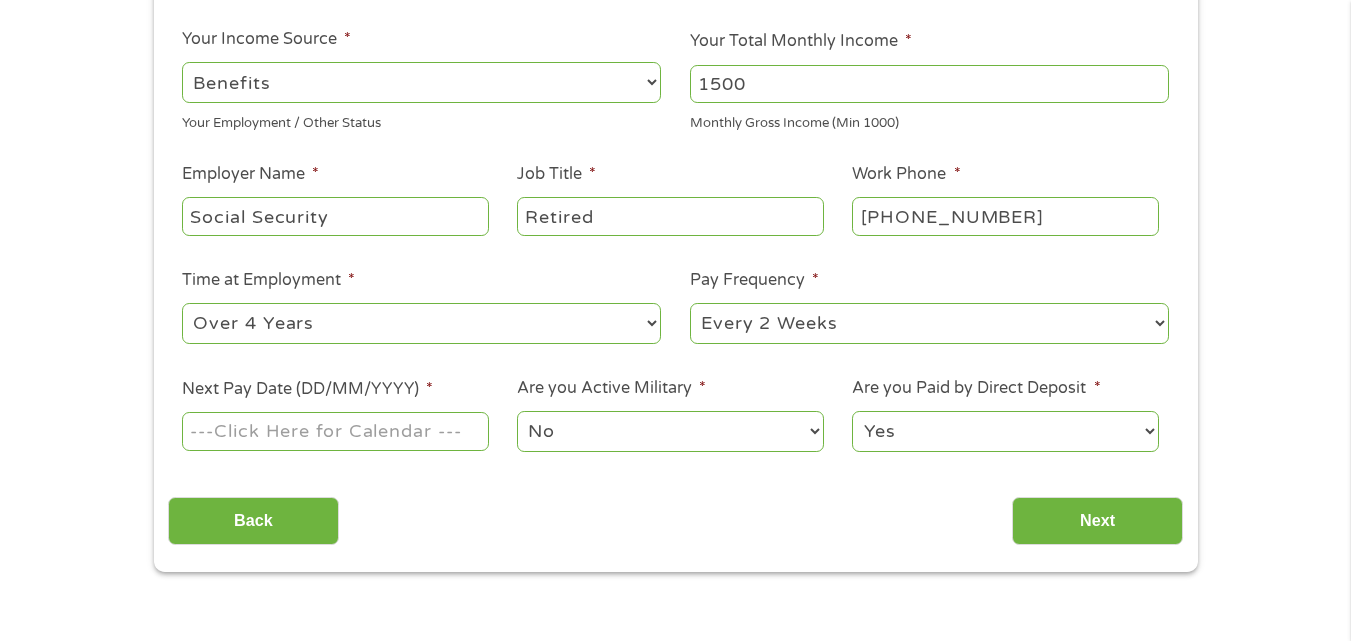 select on "monthly" 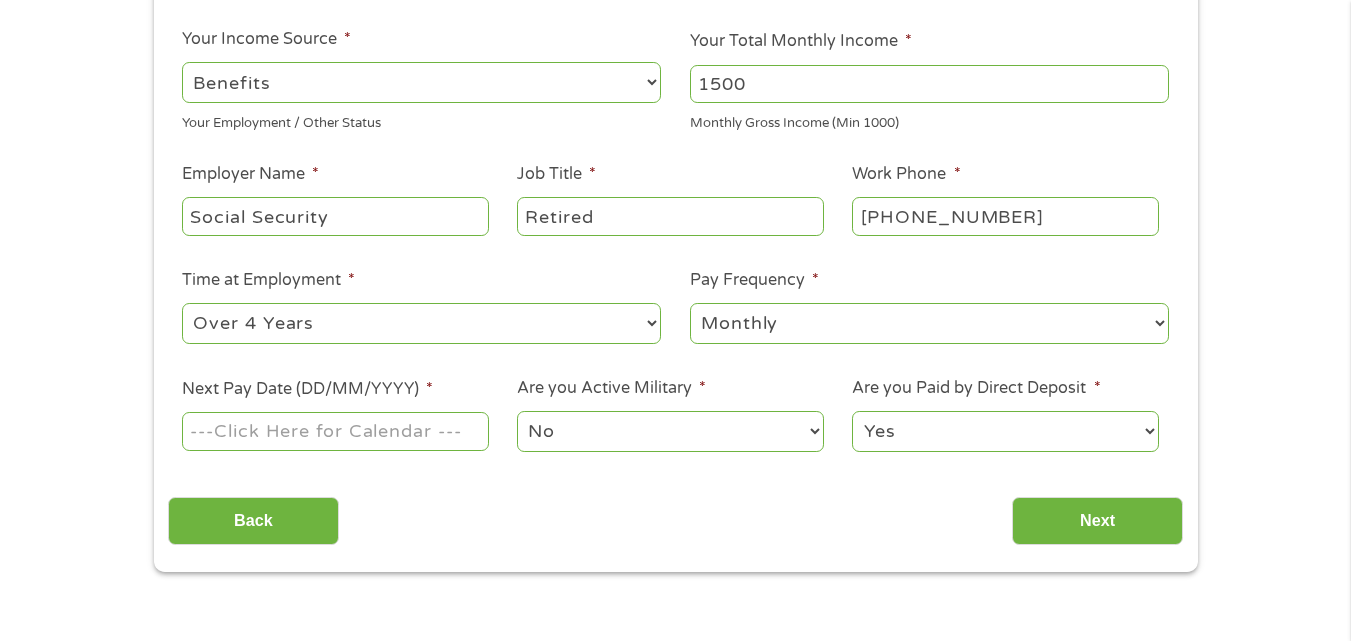click on "--- Choose one --- Every 2 Weeks Every Week Monthly Semi-Monthly" at bounding box center (929, 323) 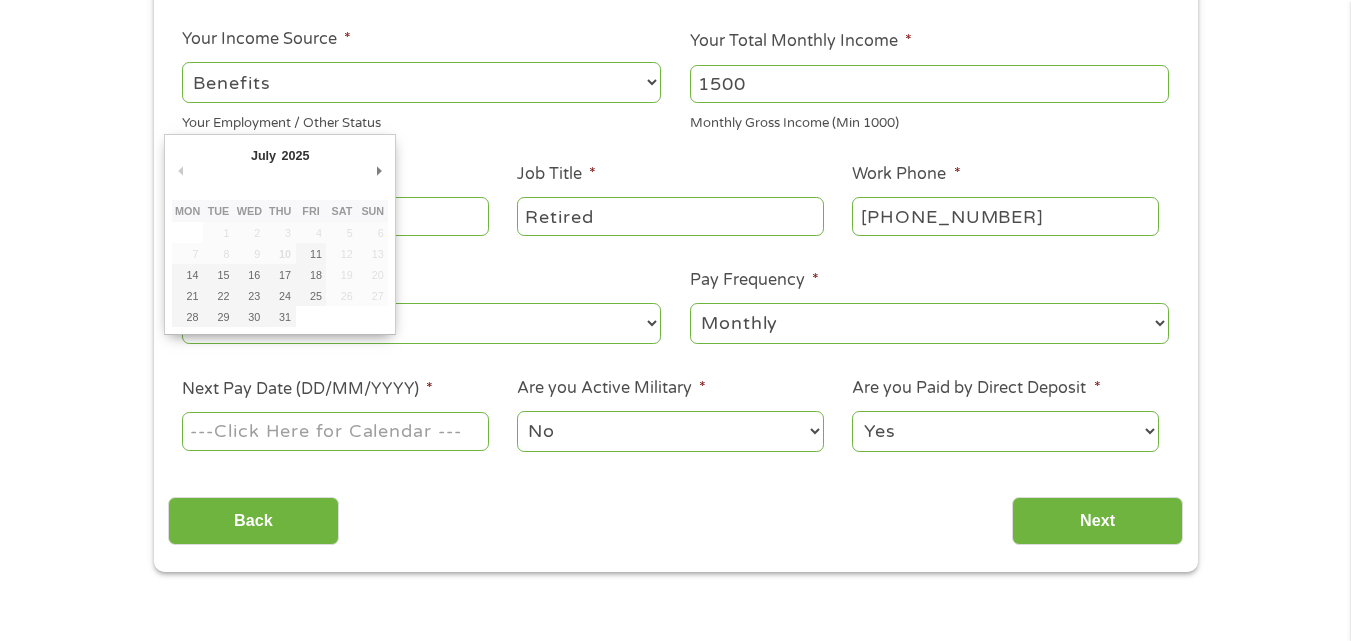 click on "Time at Employment * --- Choose one --- 1 Year or less 1 - 2 Years 2 - 4 Years Over 4 Years" at bounding box center [422, 307] 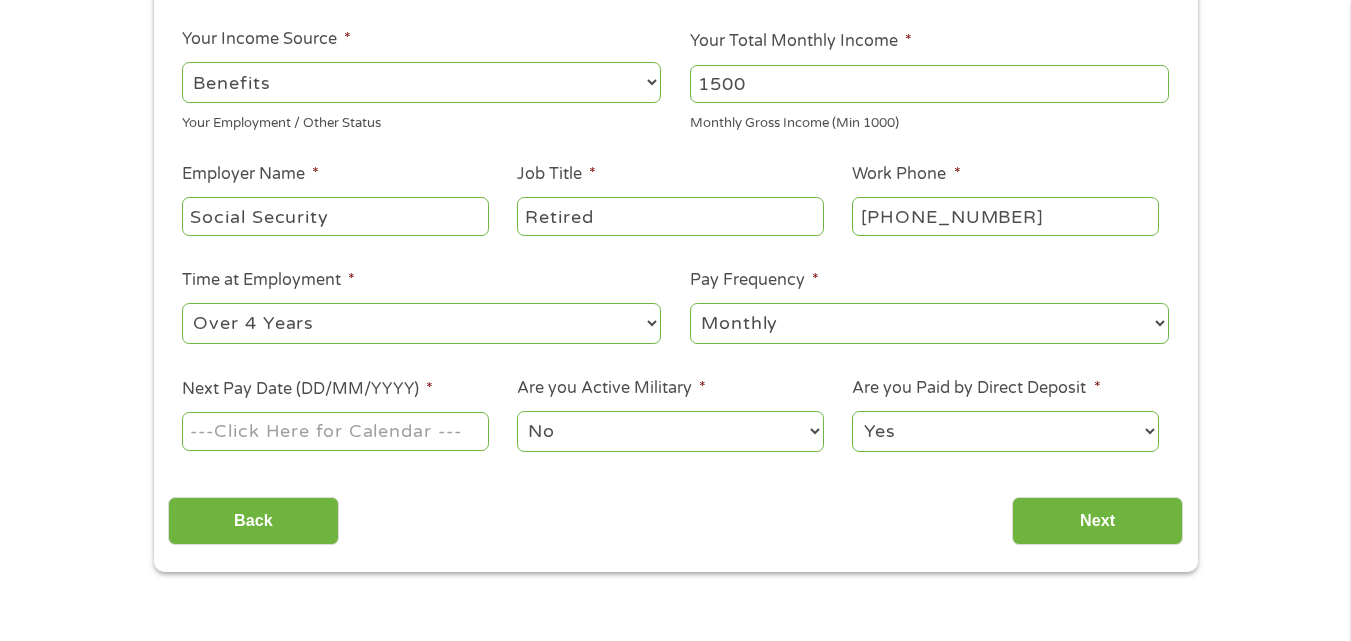 click on "Next Pay Date (DD/MM/YYYY) *" at bounding box center (335, 431) 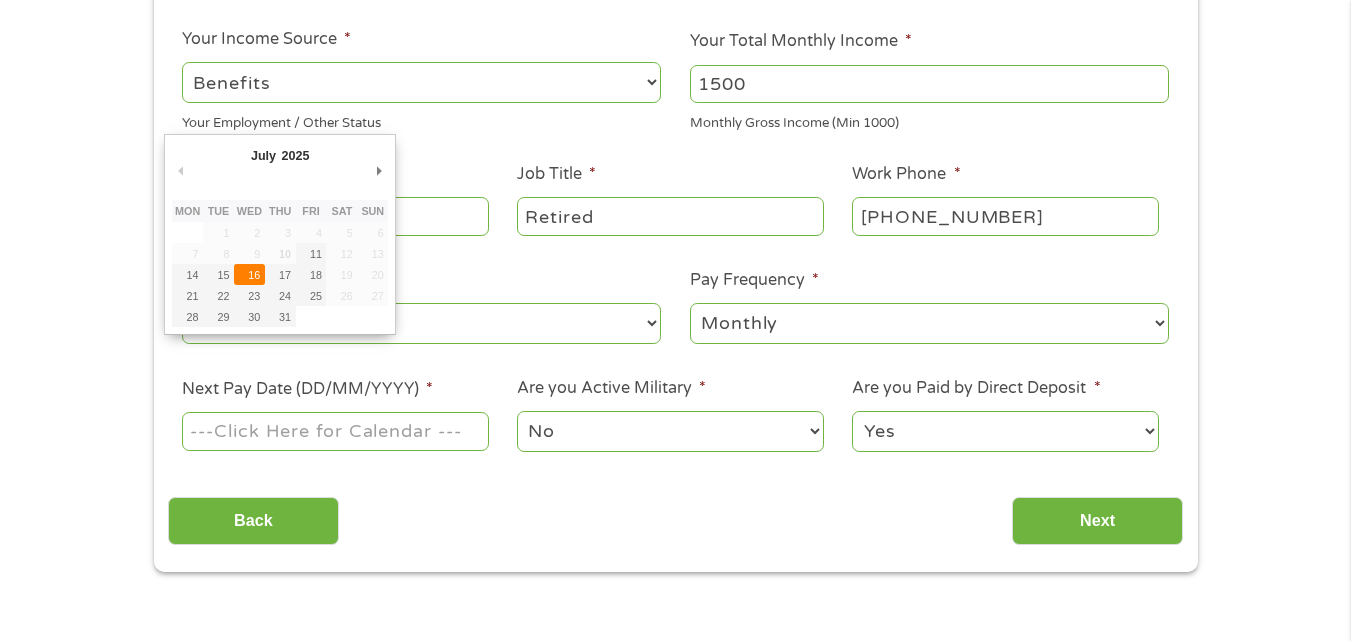 type on "[DATE]" 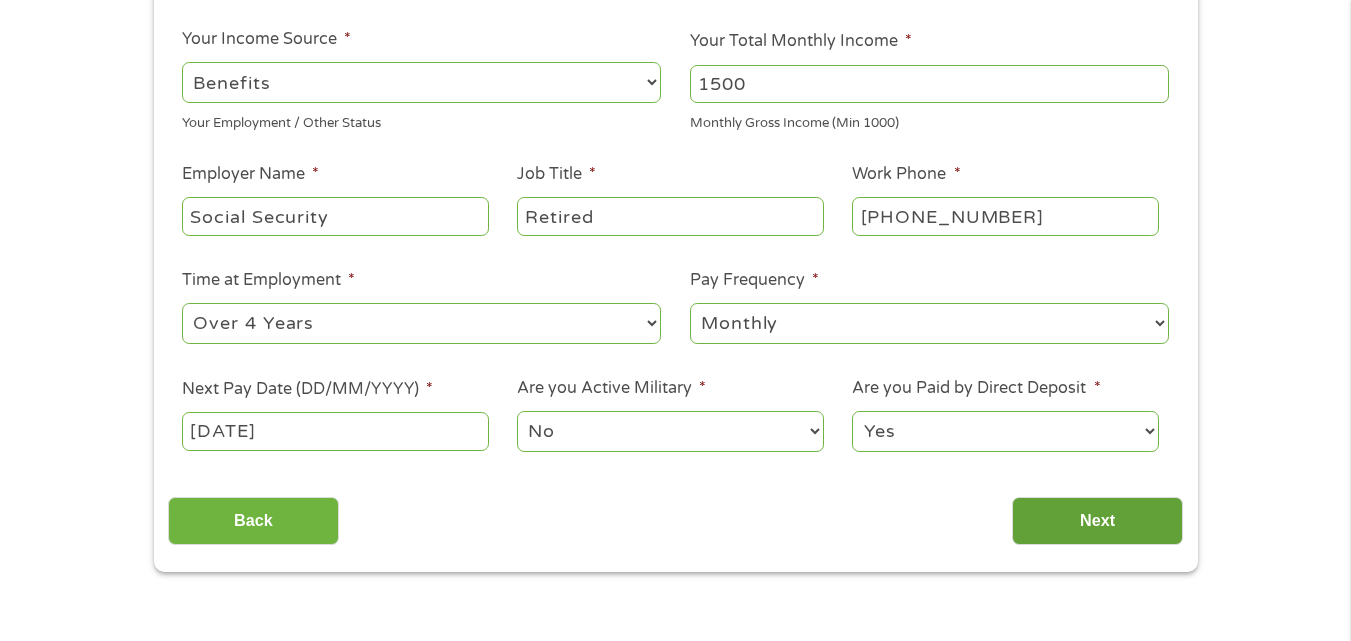 click on "Next" at bounding box center (1097, 521) 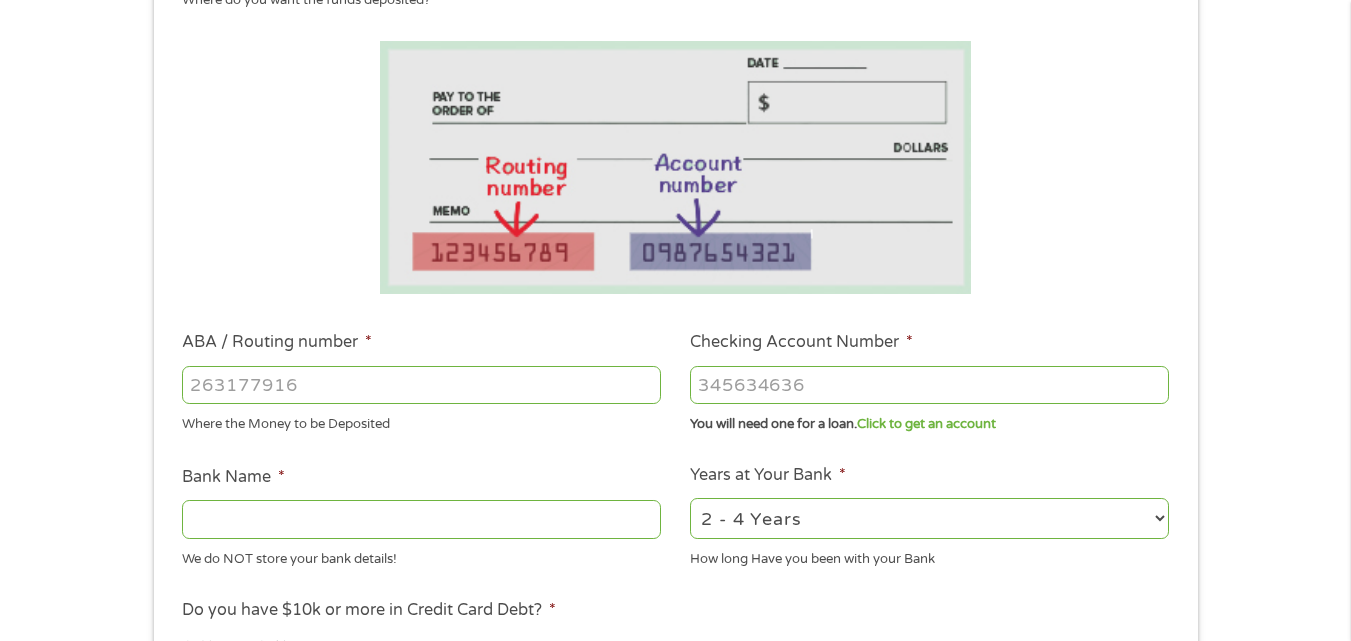scroll, scrollTop: 8, scrollLeft: 8, axis: both 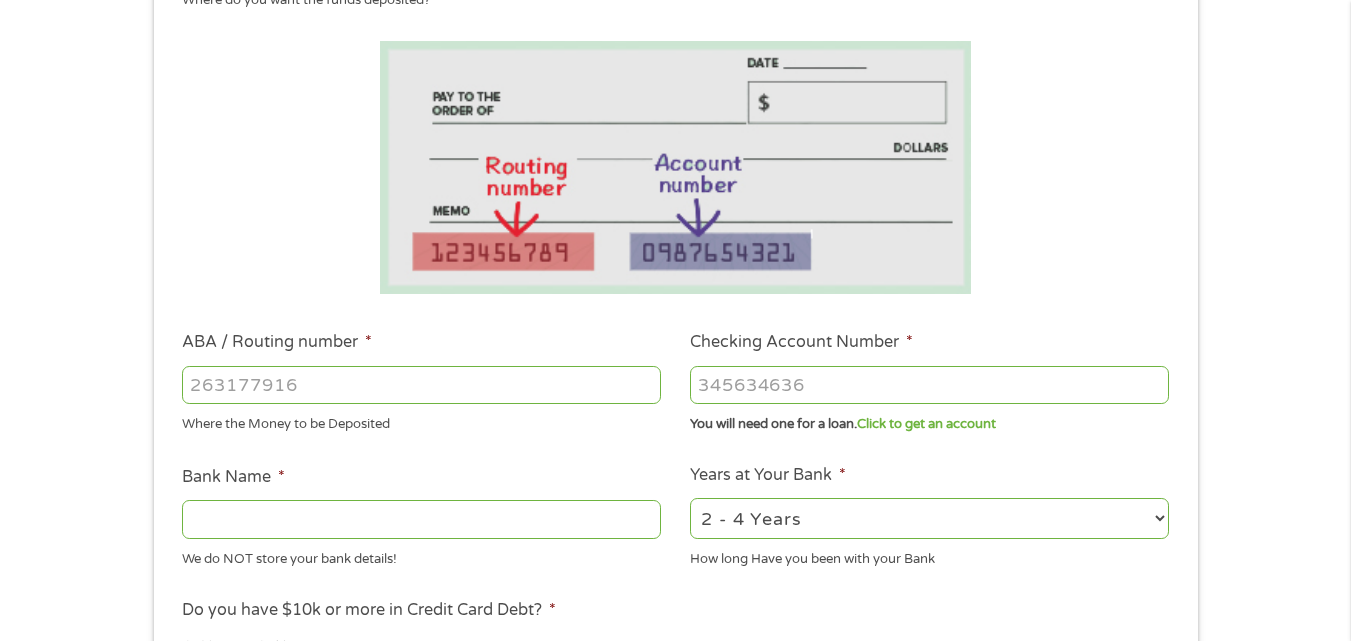 click on "ABA / Routing number *" at bounding box center [421, 385] 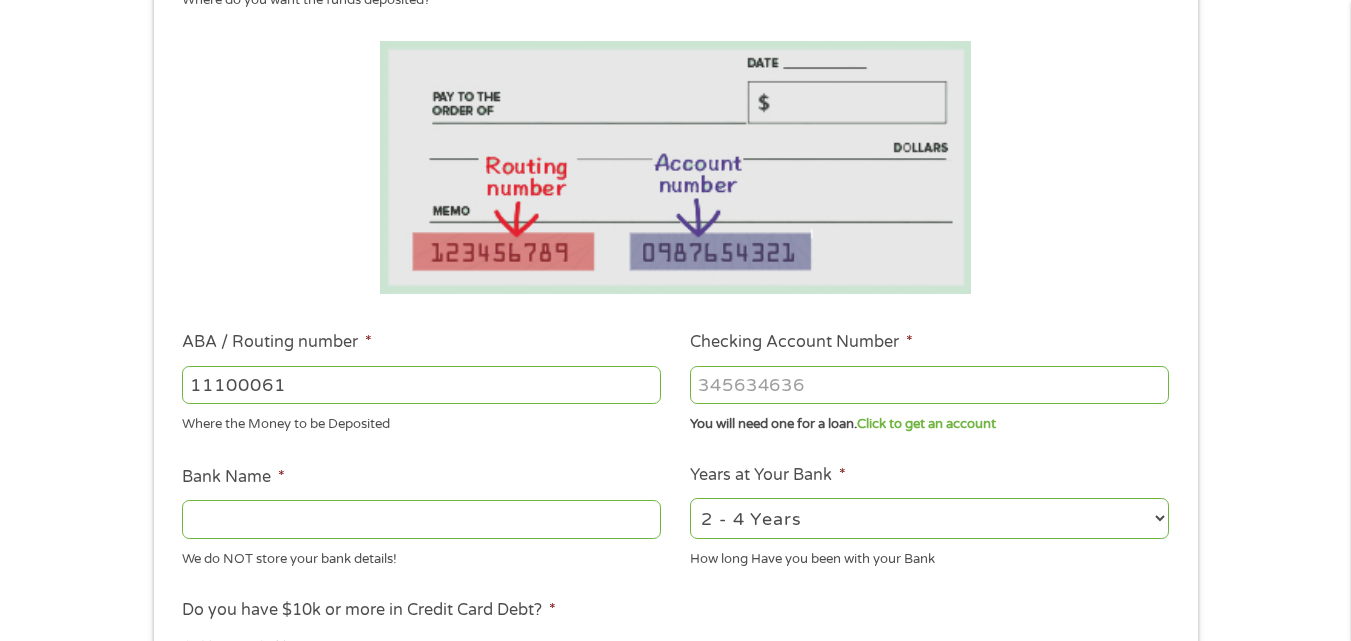type on "111000614" 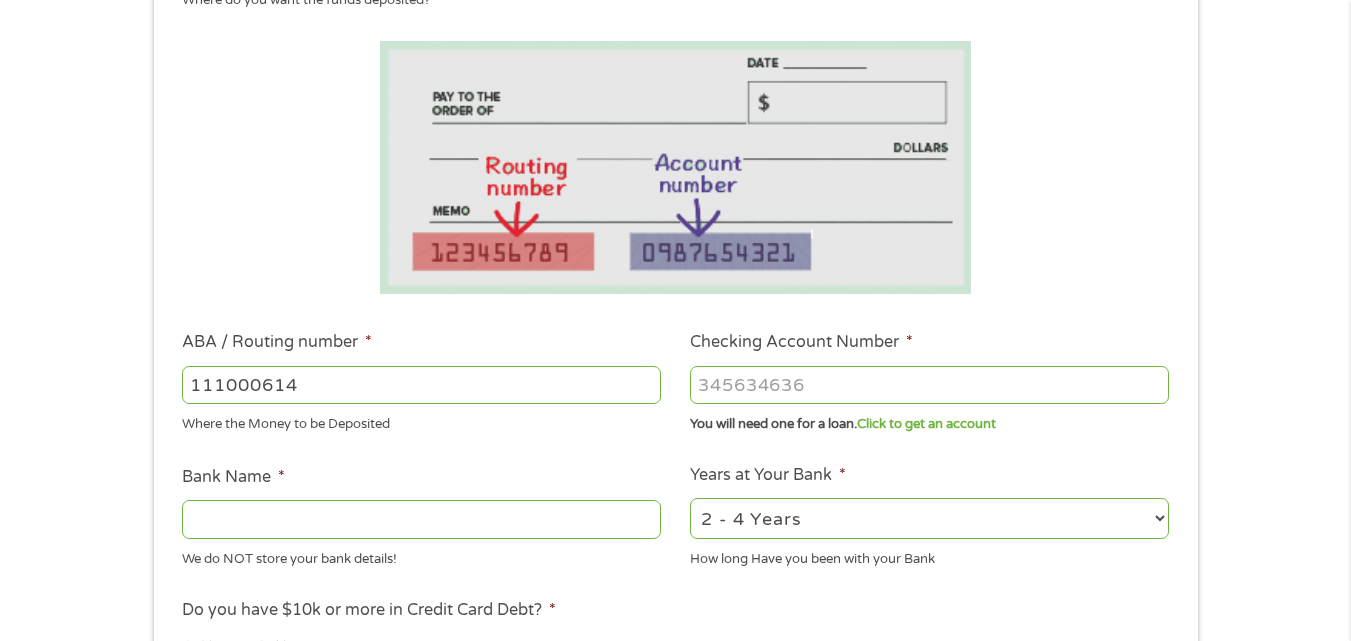 type on "JPMORGAN CHASE BANK NA" 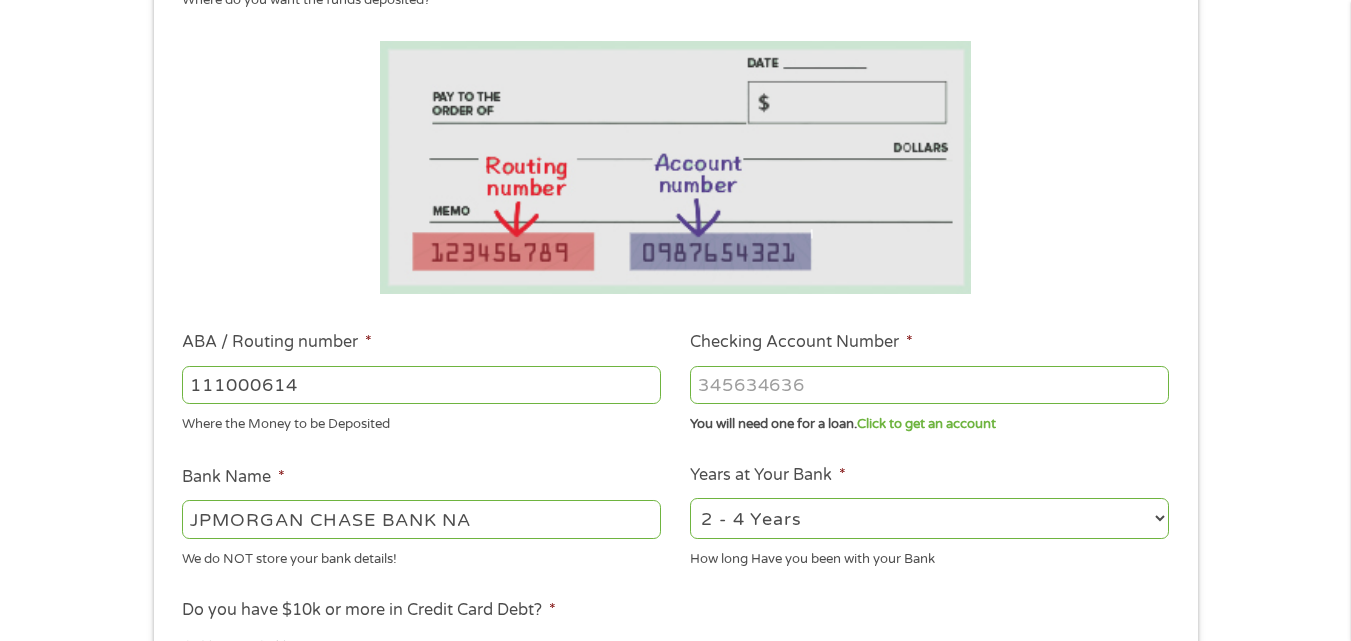 type on "111000614" 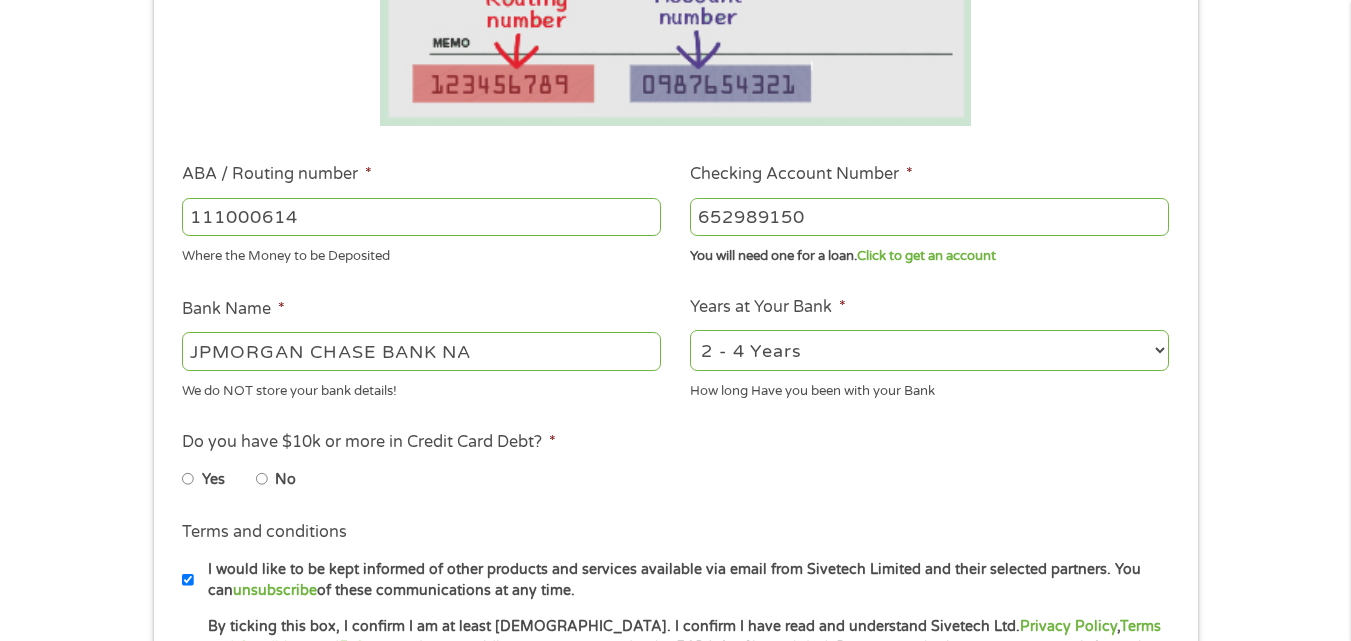 scroll, scrollTop: 481, scrollLeft: 0, axis: vertical 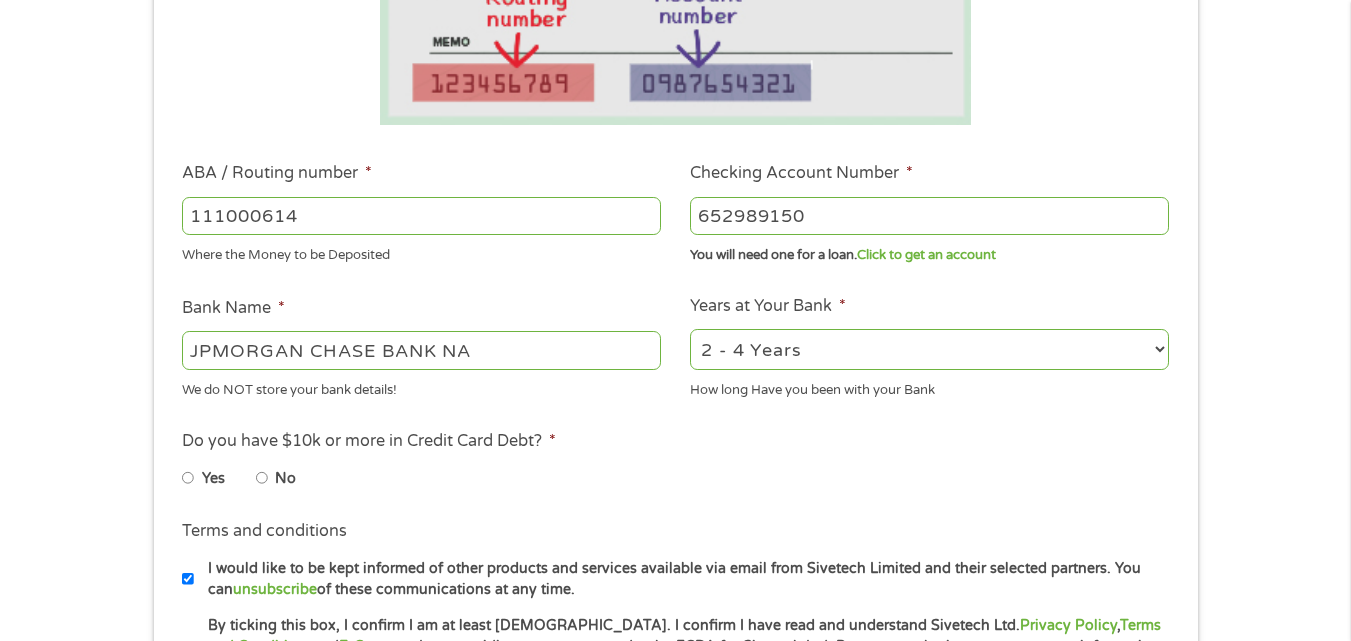 type on "652989150" 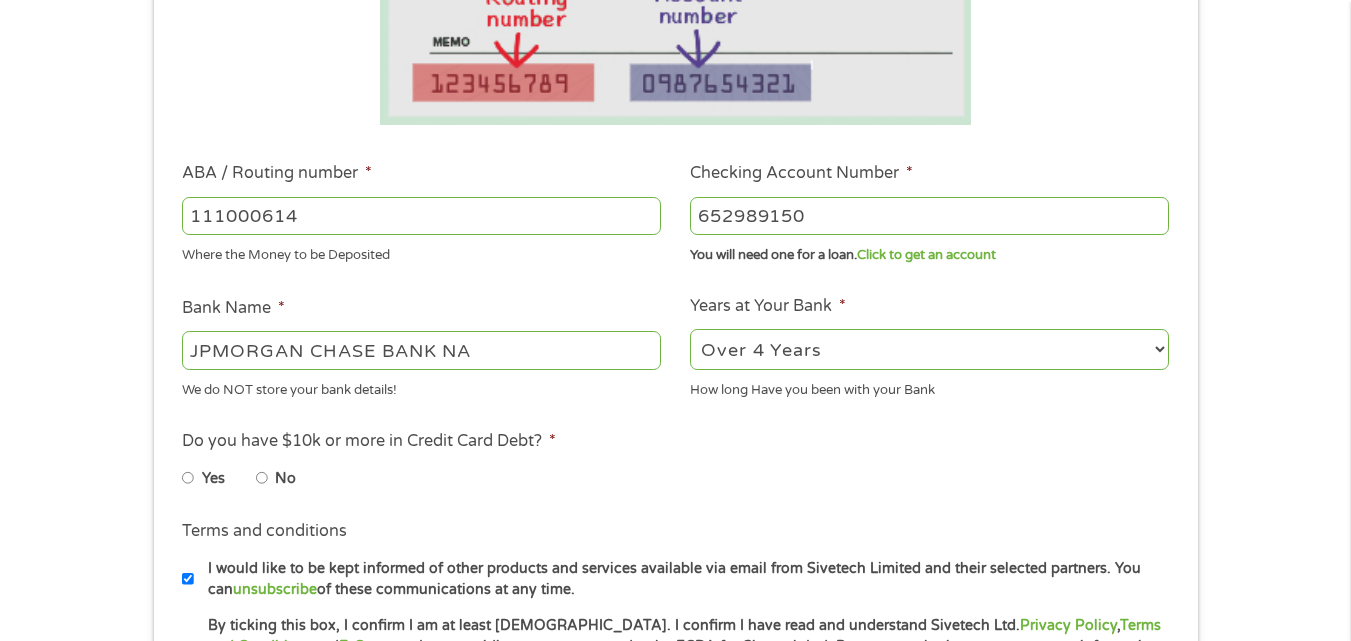 click on "2 - 4 Years 6 - 12 Months 1 - 2 Years Over 4 Years" at bounding box center [929, 349] 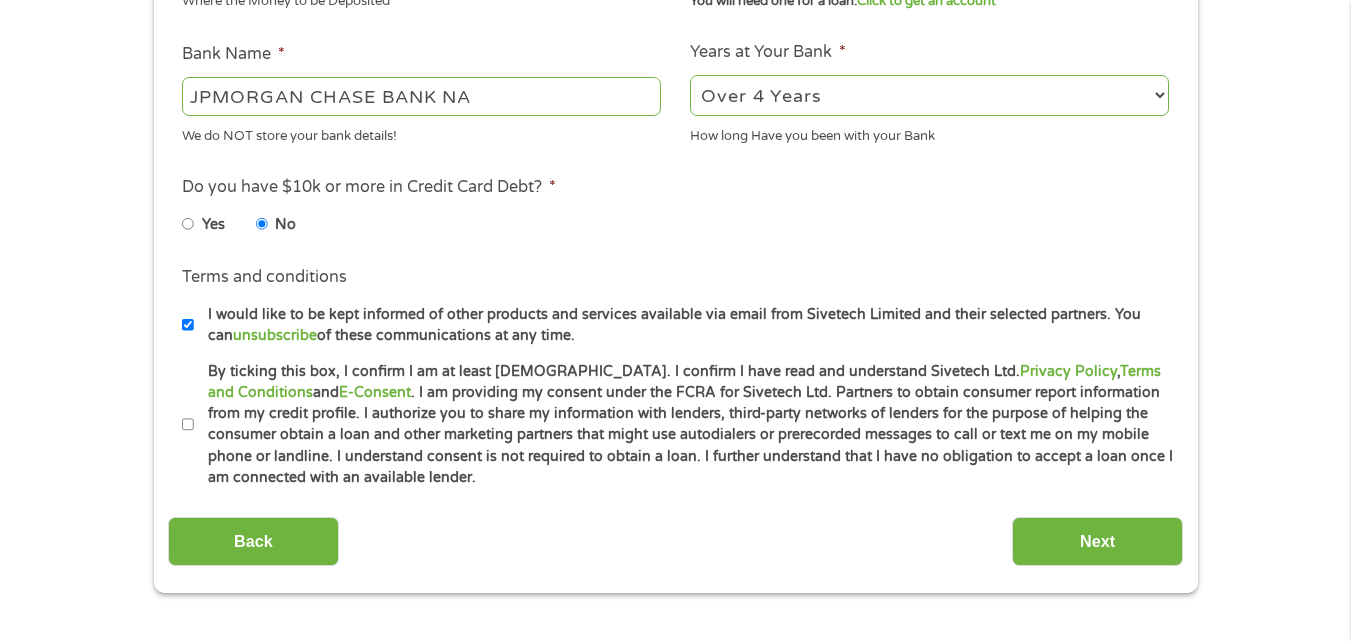 scroll, scrollTop: 736, scrollLeft: 0, axis: vertical 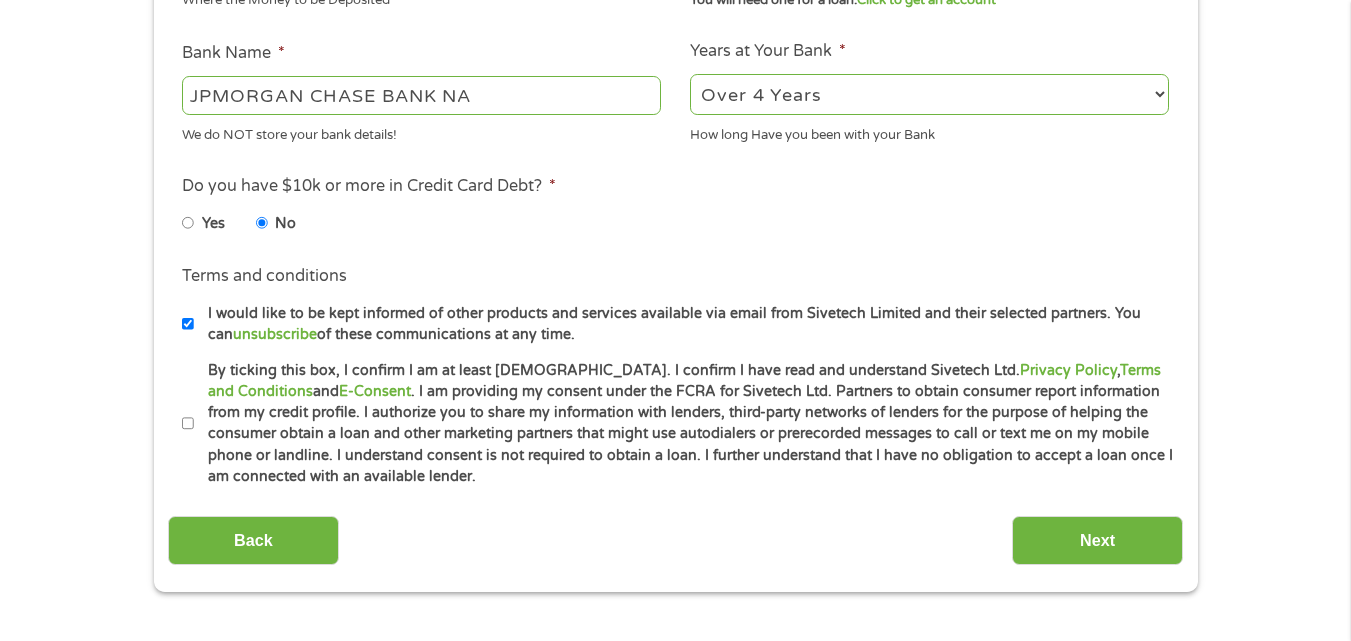 click on "By ticking this box, I confirm I am at least [DEMOGRAPHIC_DATA]. I confirm I have read and understand Sivetech Ltd.  Privacy Policy ,  Terms and Conditions  and  E-Consent . I am providing my consent under the FCRA for Sivetech Ltd. Partners to obtain consumer report information from my credit profile. I authorize you to share my information with lenders, third-party networks of lenders for the purpose of helping the consumer obtain a loan and other marketing partners that might use autodialers or prerecorded messages to call or text me on my mobile phone or landline. I understand consent is not required to obtain a loan. I further understand that I have no obligation to accept a loan once I am connected with an available lender." at bounding box center [188, 424] 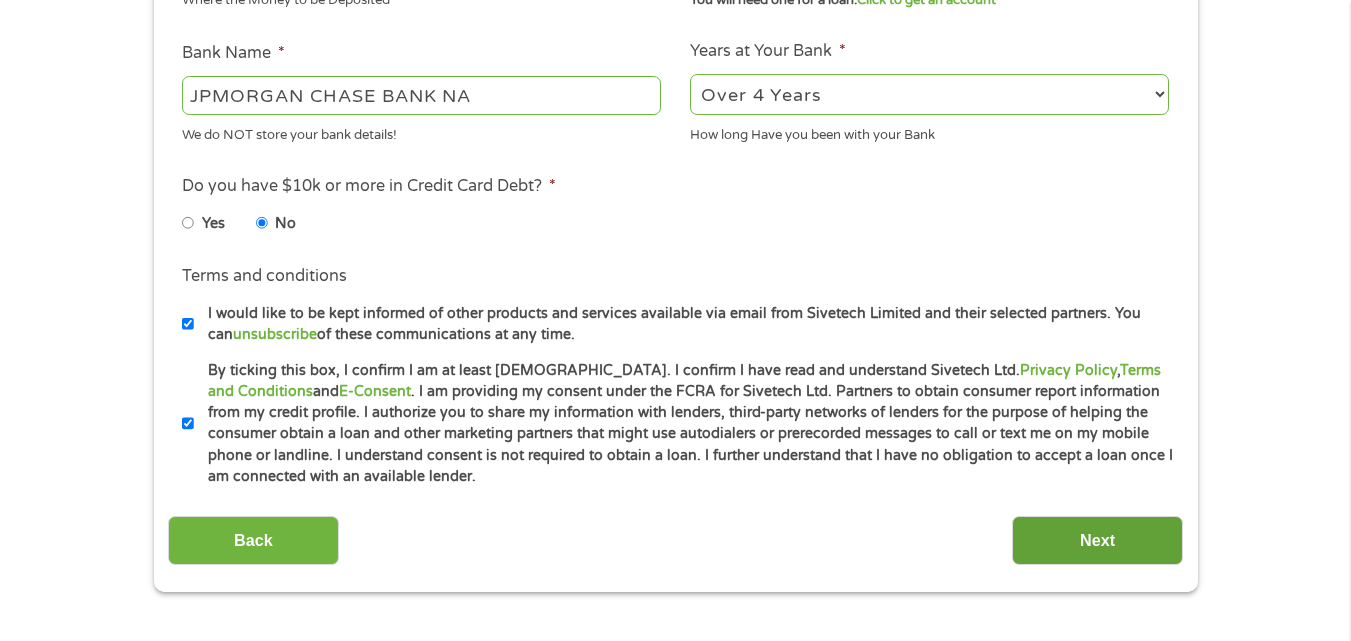 click on "Next" at bounding box center [1097, 540] 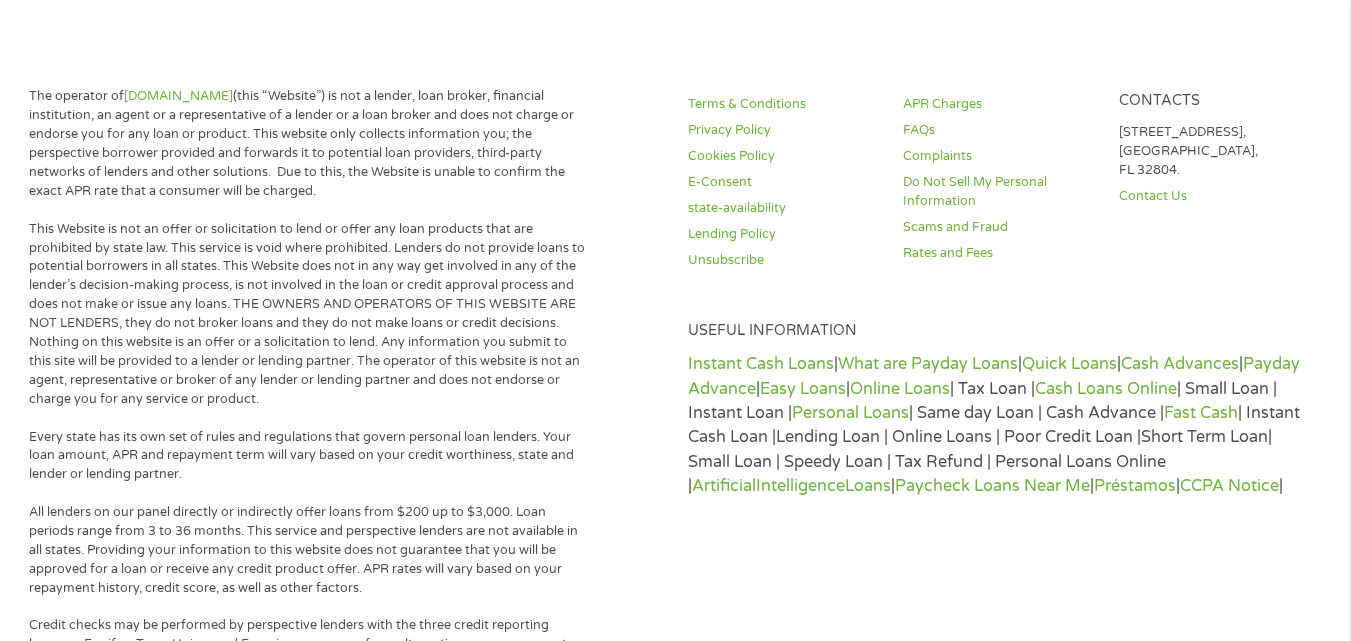 scroll, scrollTop: 8, scrollLeft: 8, axis: both 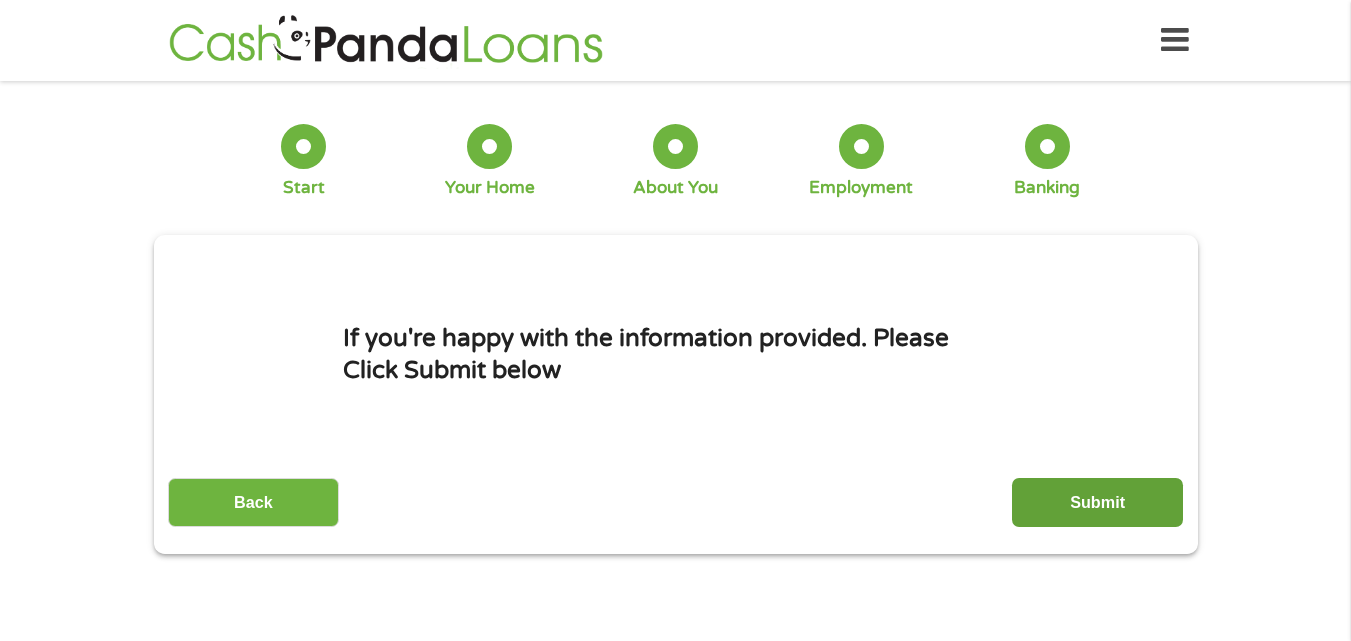 click on "Submit" at bounding box center (1097, 502) 